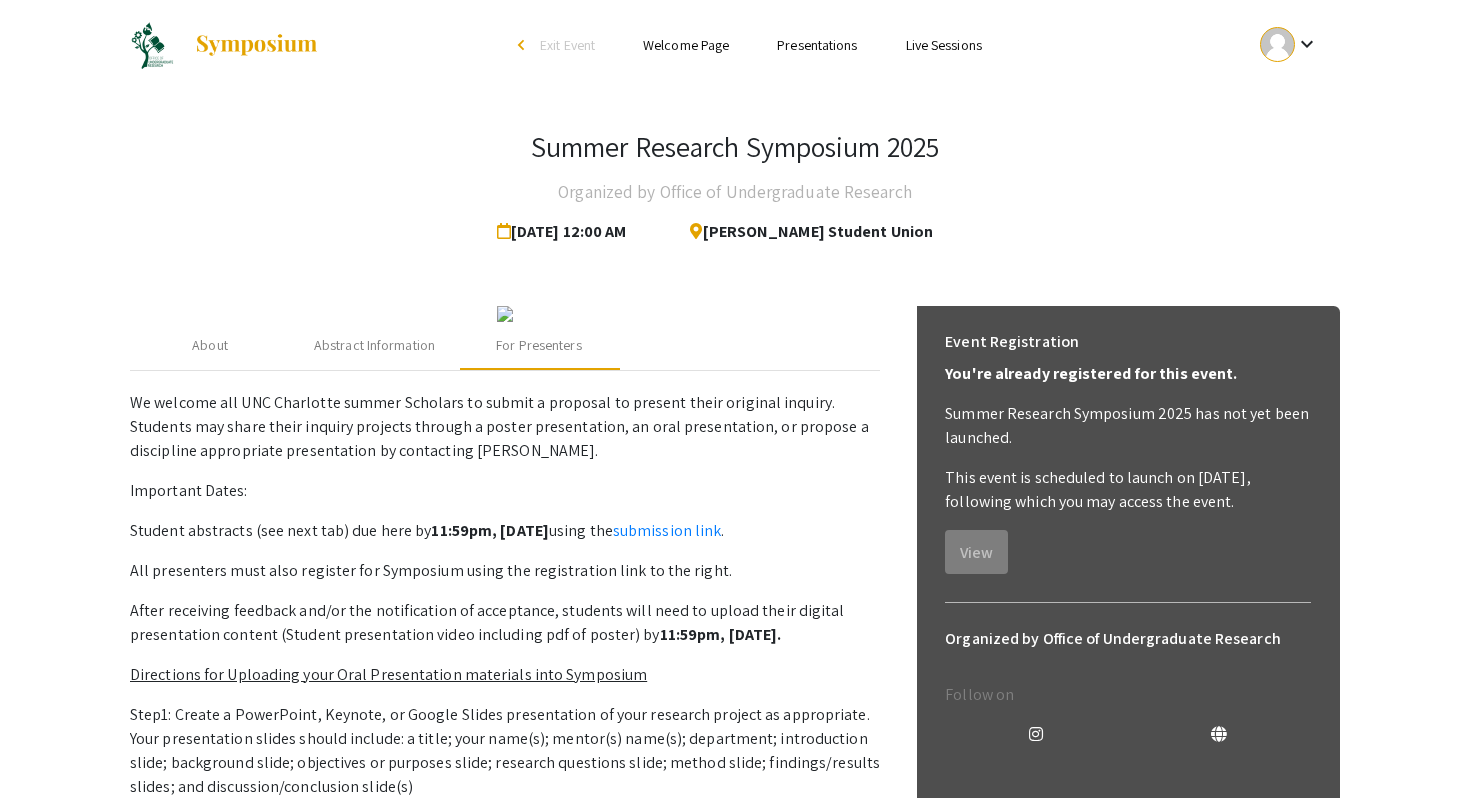 scroll, scrollTop: 946, scrollLeft: 0, axis: vertical 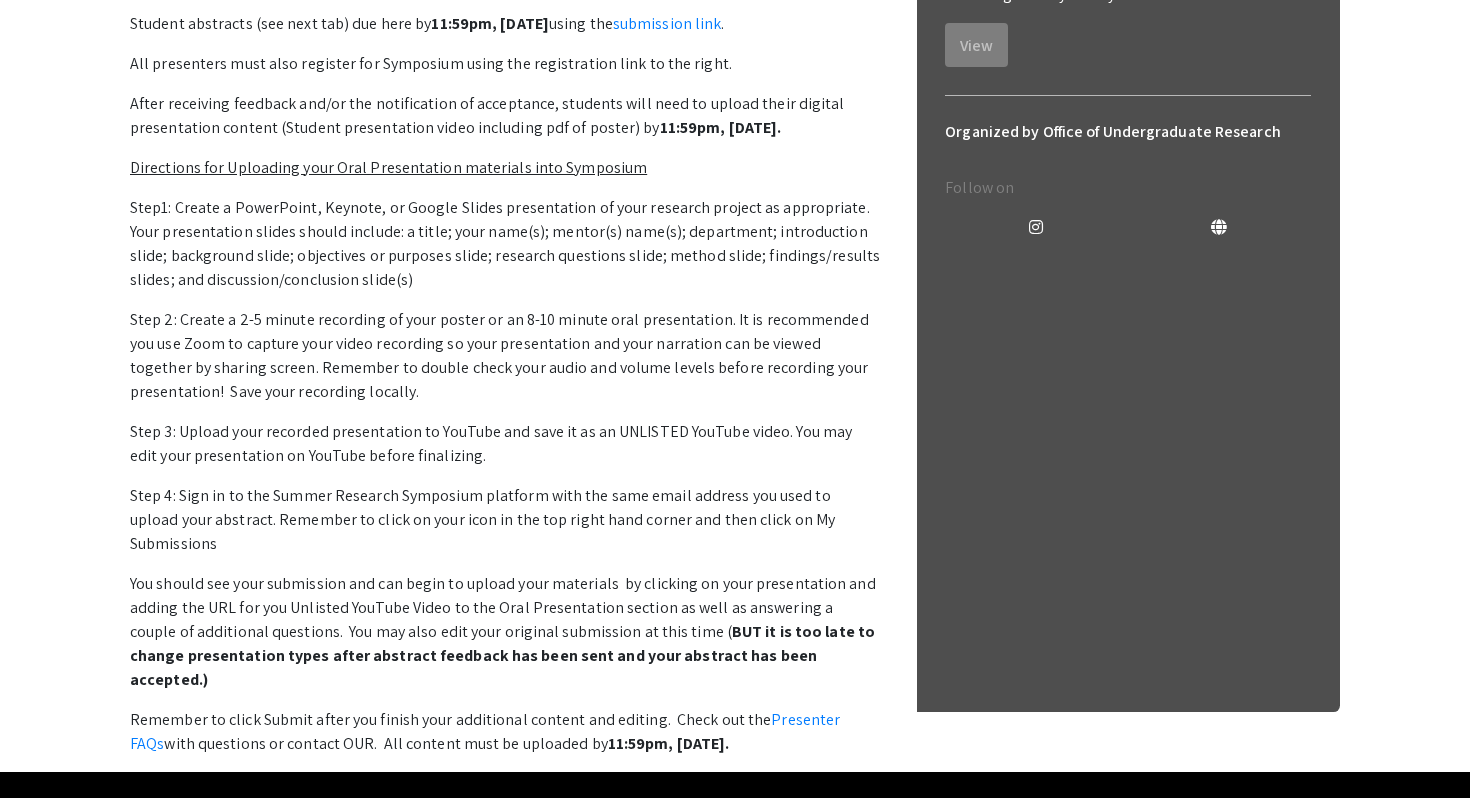 click on "Directions for Uploading your  Oral Presentation materials into Symposium" at bounding box center [388, 167] 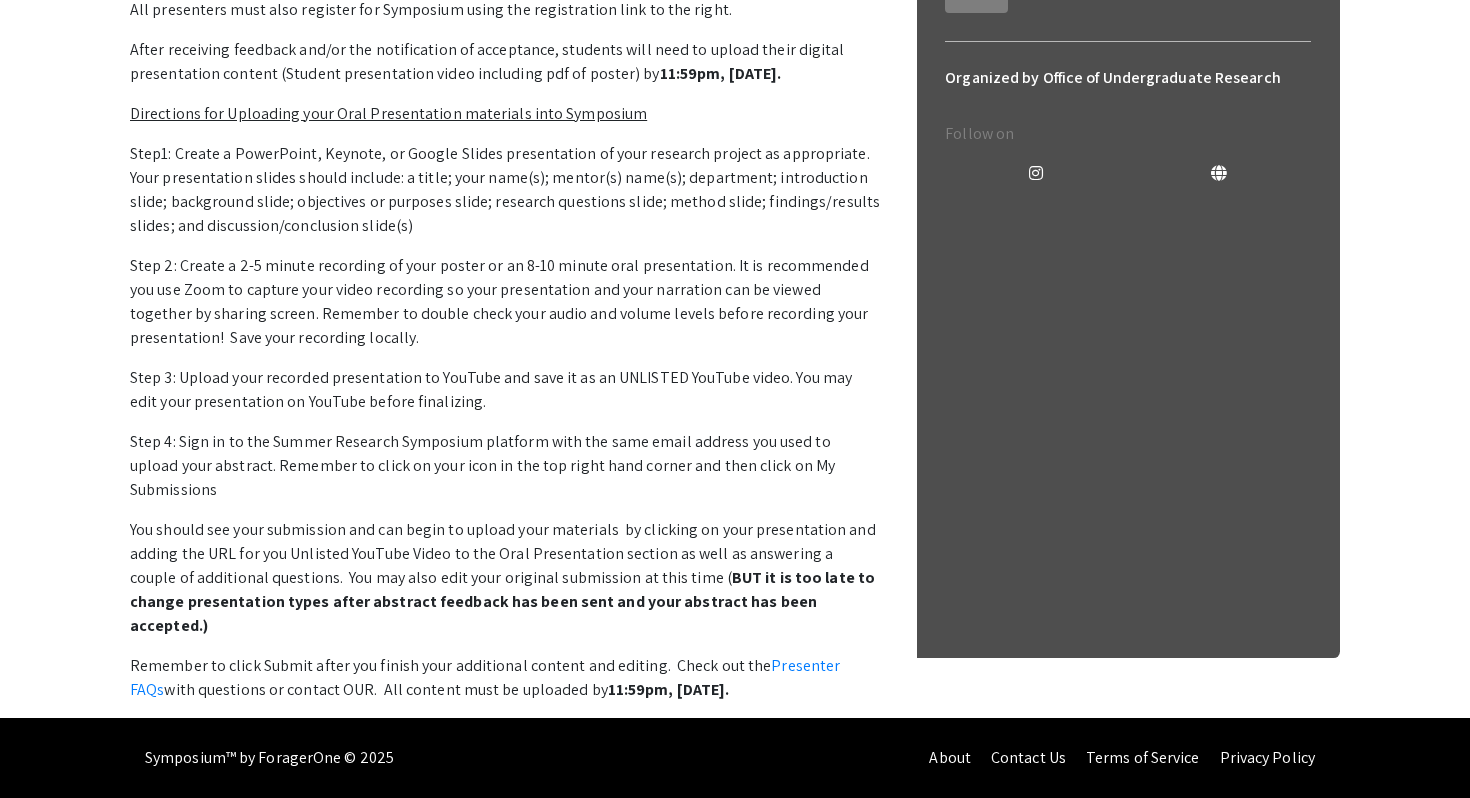 scroll, scrollTop: 779, scrollLeft: 0, axis: vertical 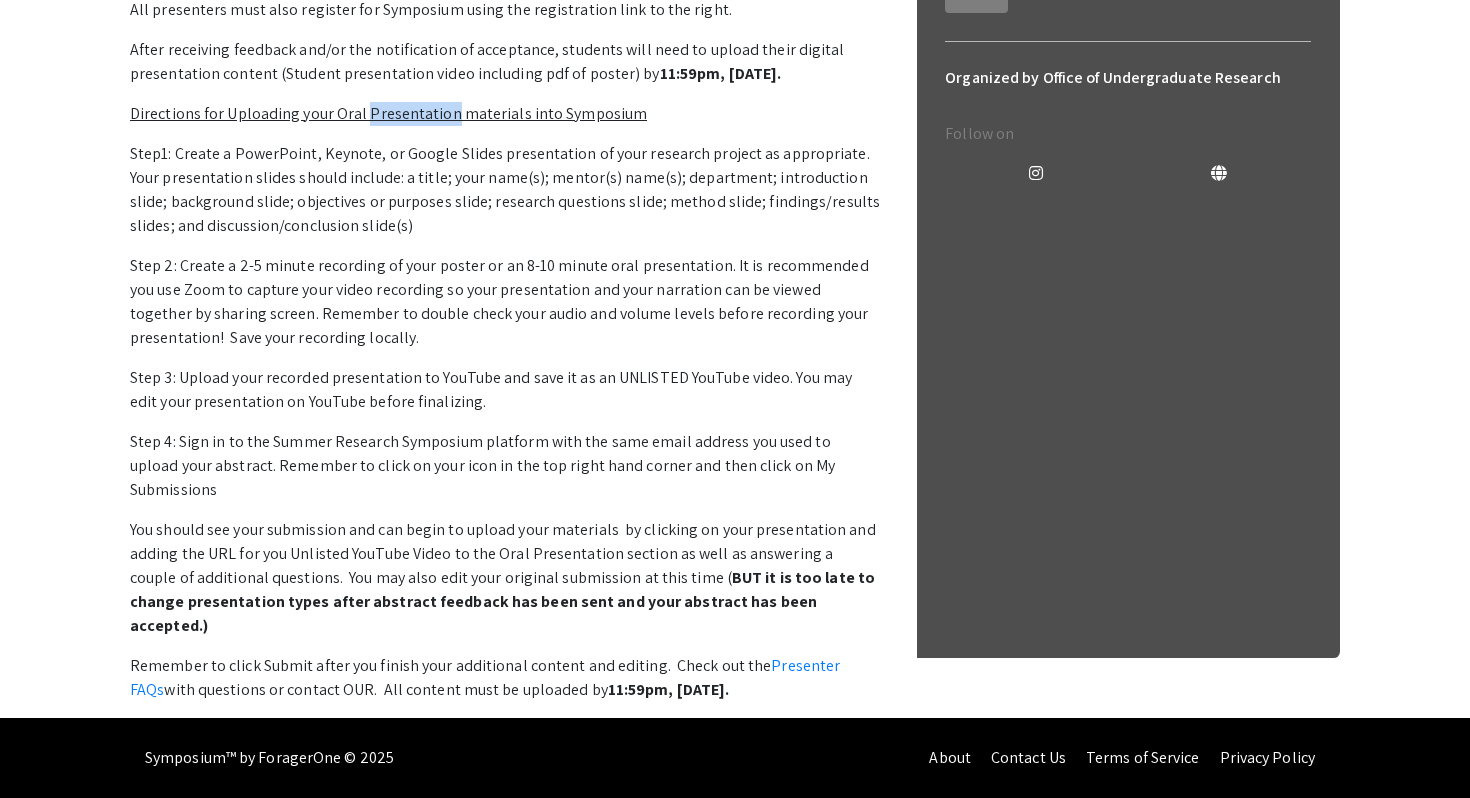 click on "Directions for Uploading your  Oral Presentation materials into Symposium" at bounding box center [388, 113] 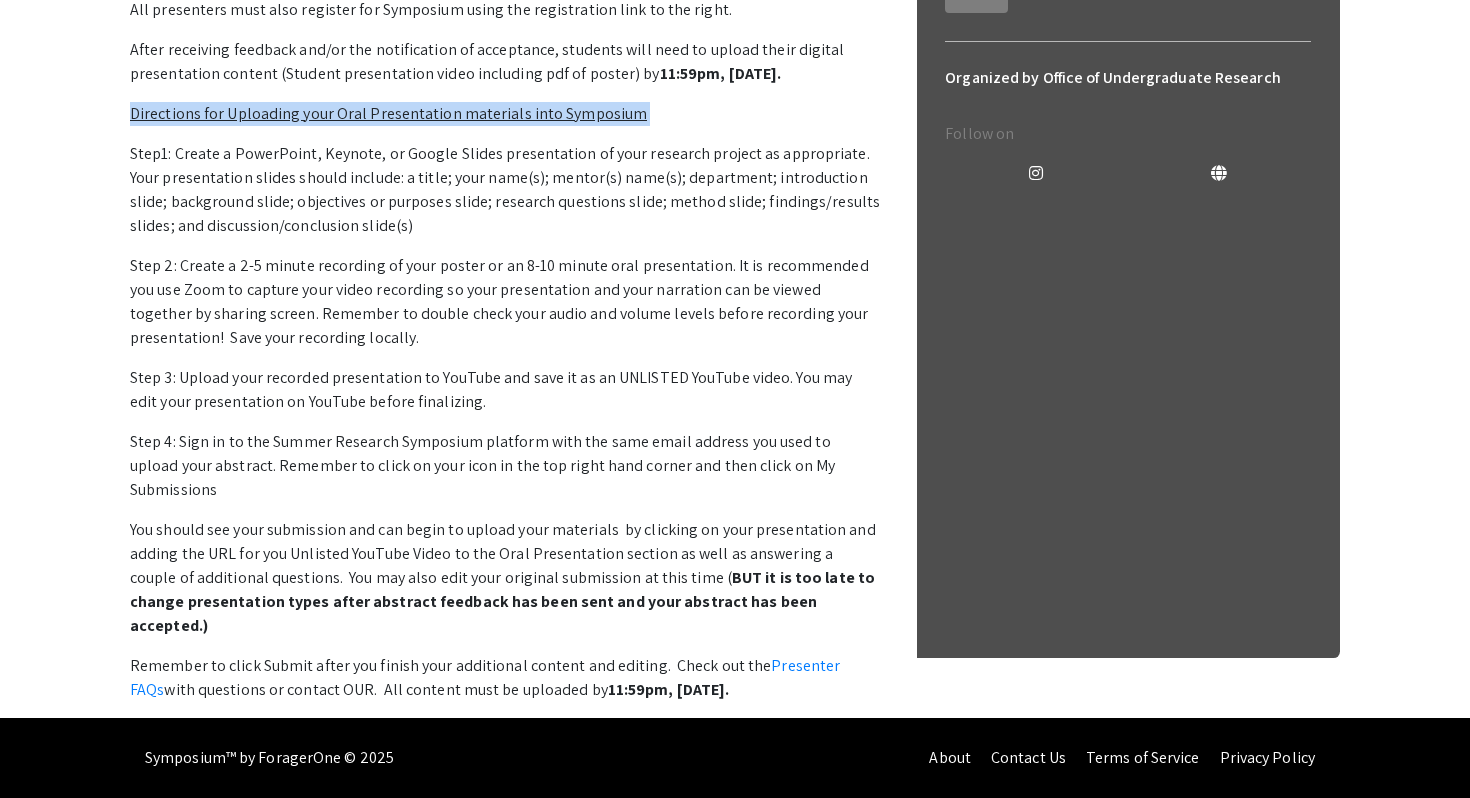 click on "Directions for Uploading your  Oral Presentation materials into Symposium" at bounding box center [388, 113] 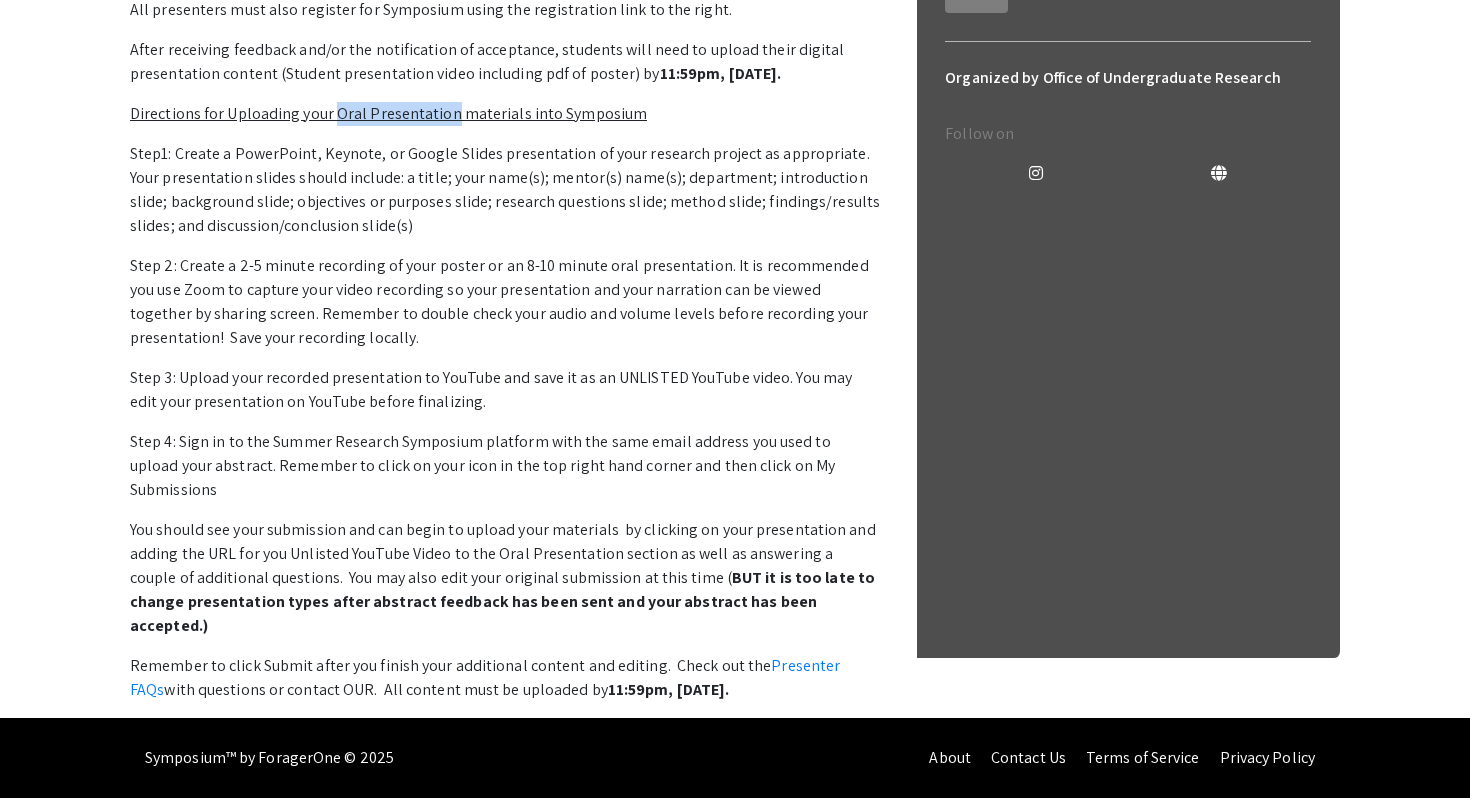 drag, startPoint x: 335, startPoint y: 333, endPoint x: 447, endPoint y: 335, distance: 112.01785 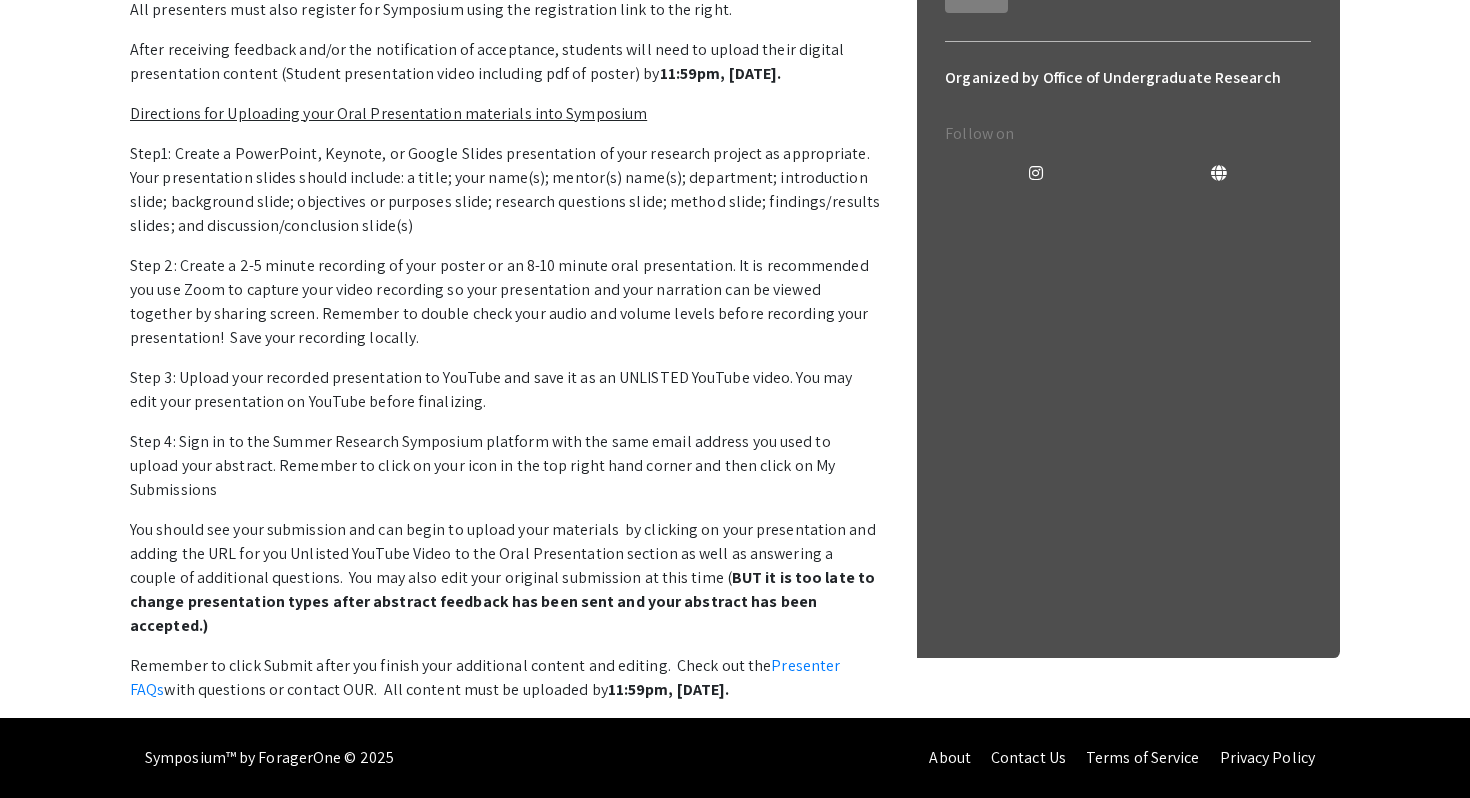 click on "Directions for Uploading your  Oral Presentation materials into Symposium" at bounding box center [388, 113] 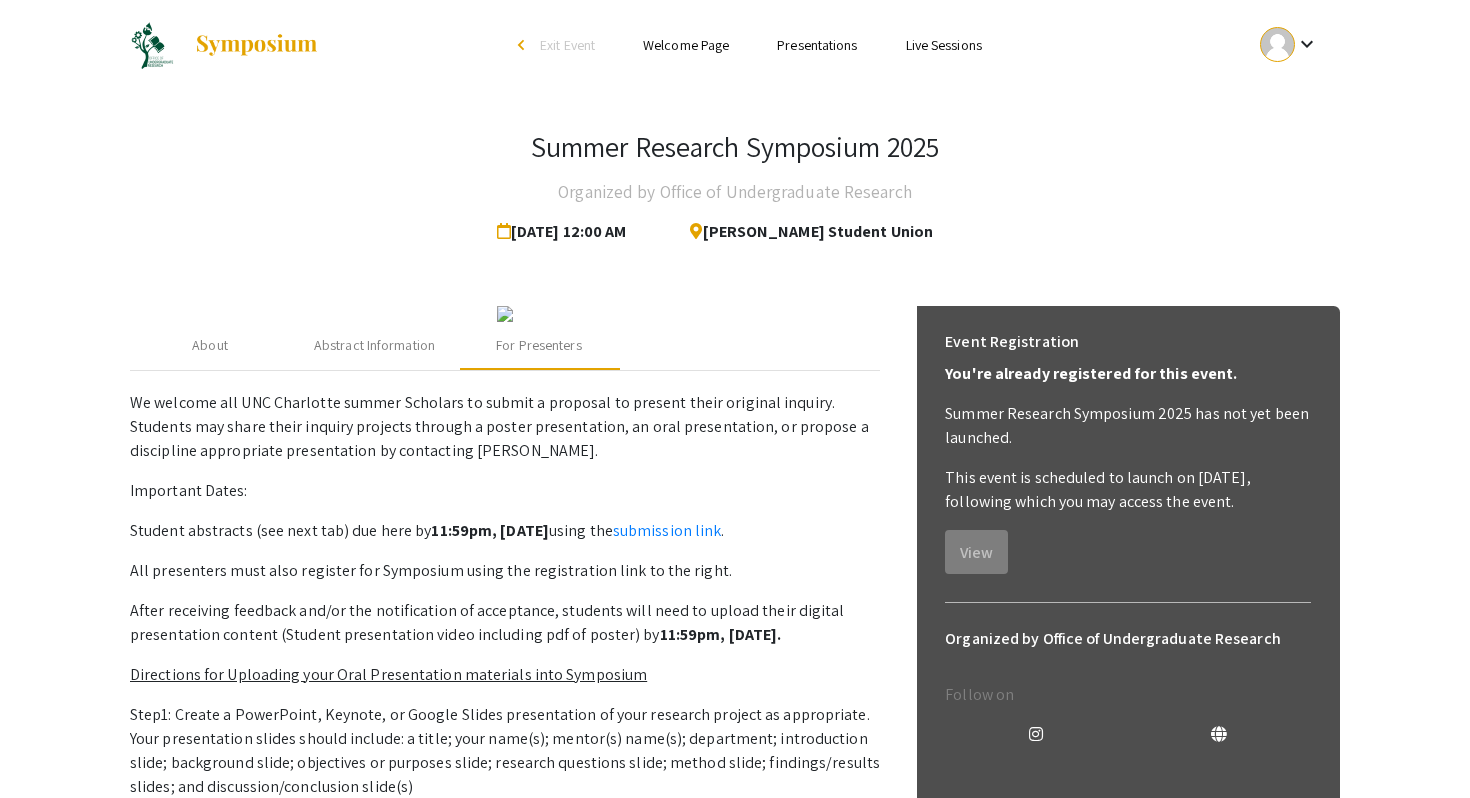 click on "Presentations" at bounding box center [817, 45] 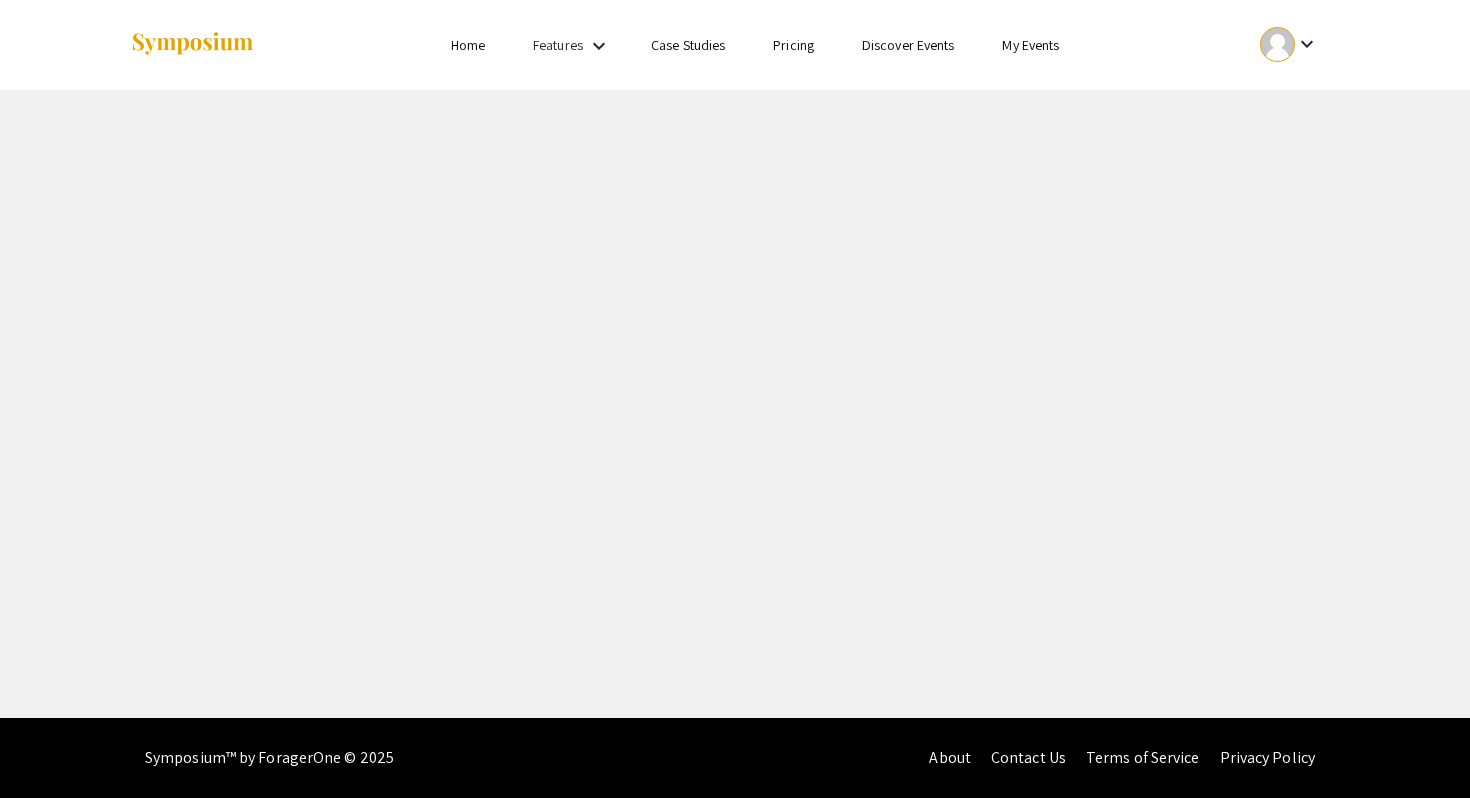 scroll, scrollTop: 0, scrollLeft: 0, axis: both 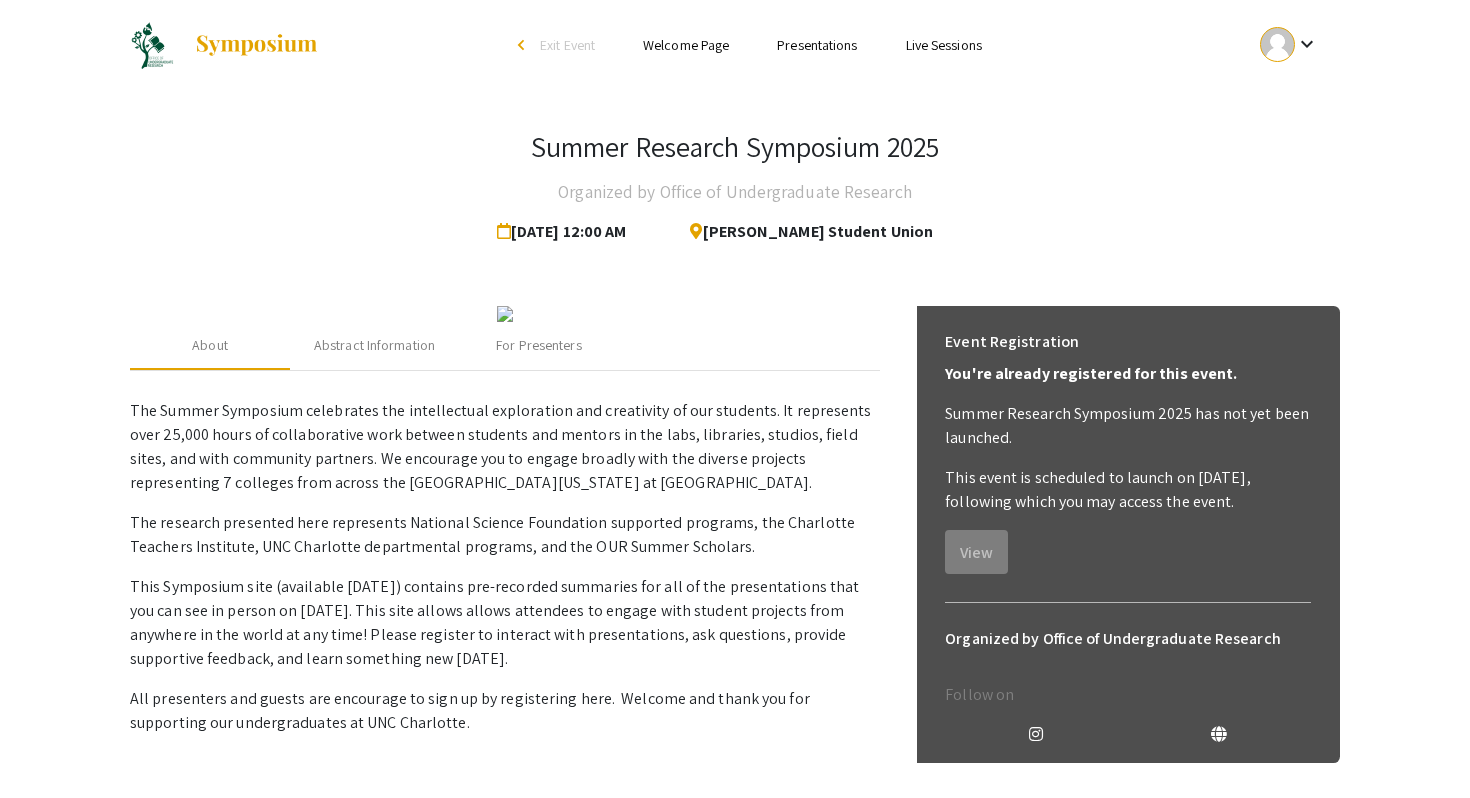 click on "Presentations" at bounding box center [817, 45] 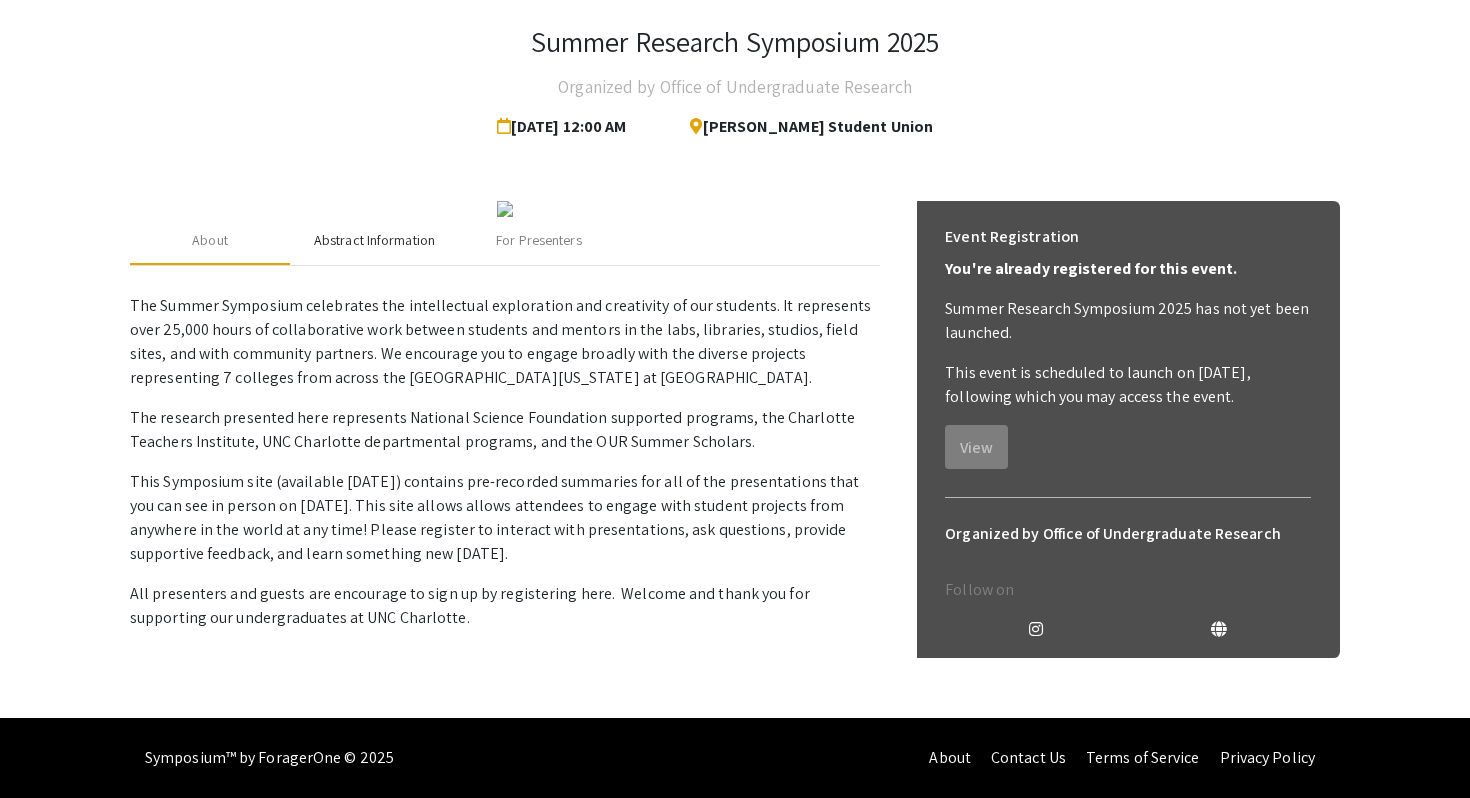 click on "Abstract Information" at bounding box center [374, 240] 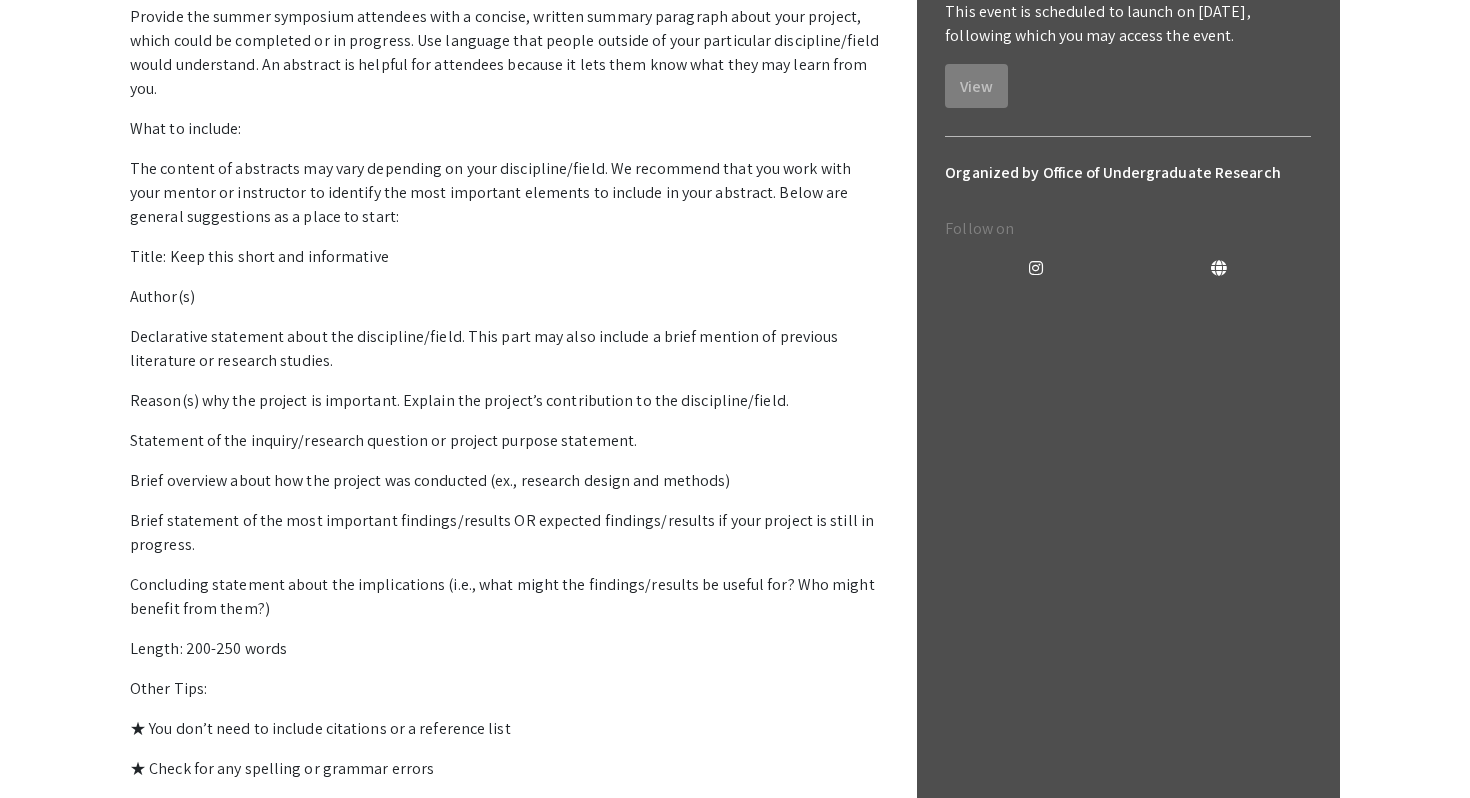 click on "For Presenters" at bounding box center (538, -121) 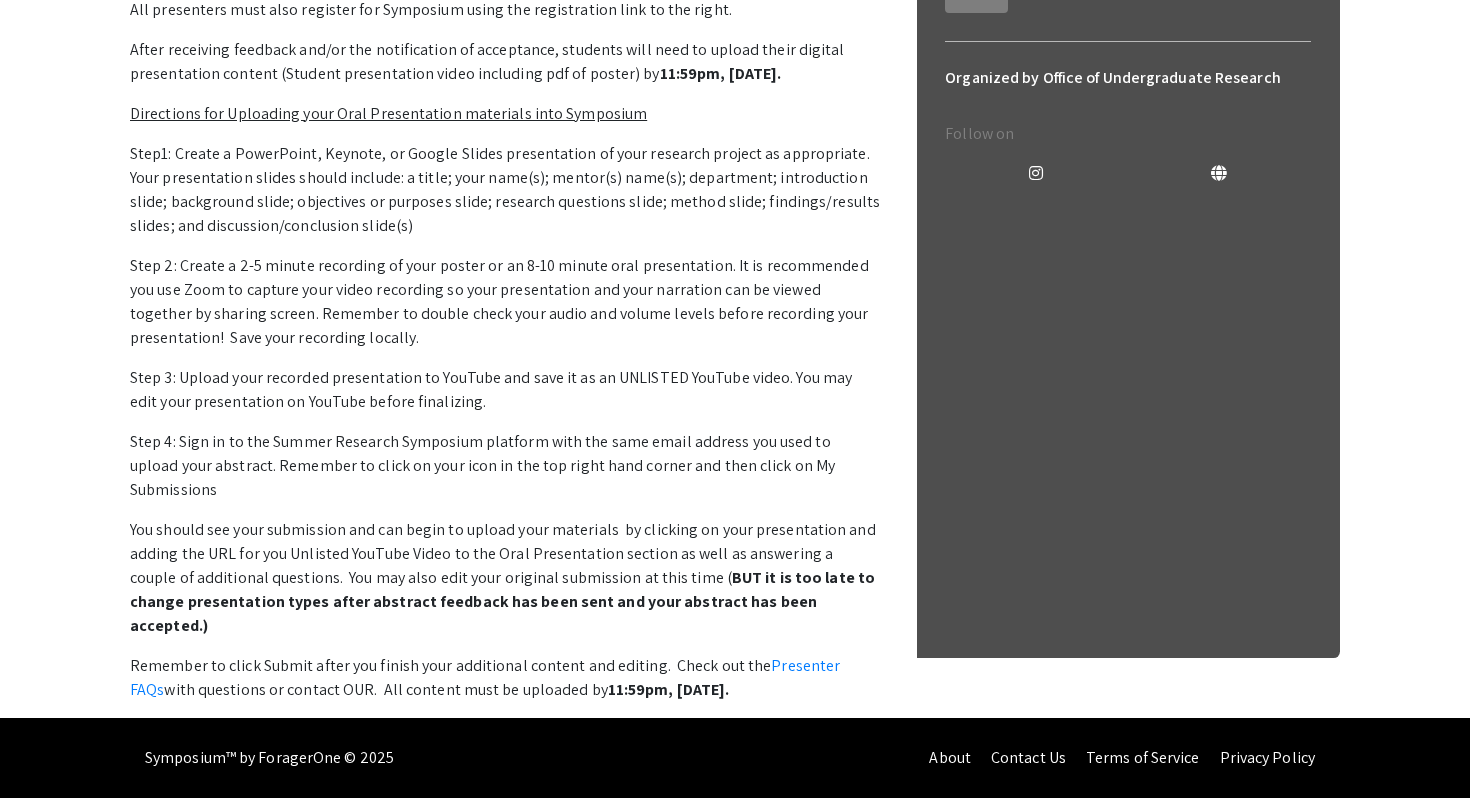 scroll, scrollTop: 762, scrollLeft: 0, axis: vertical 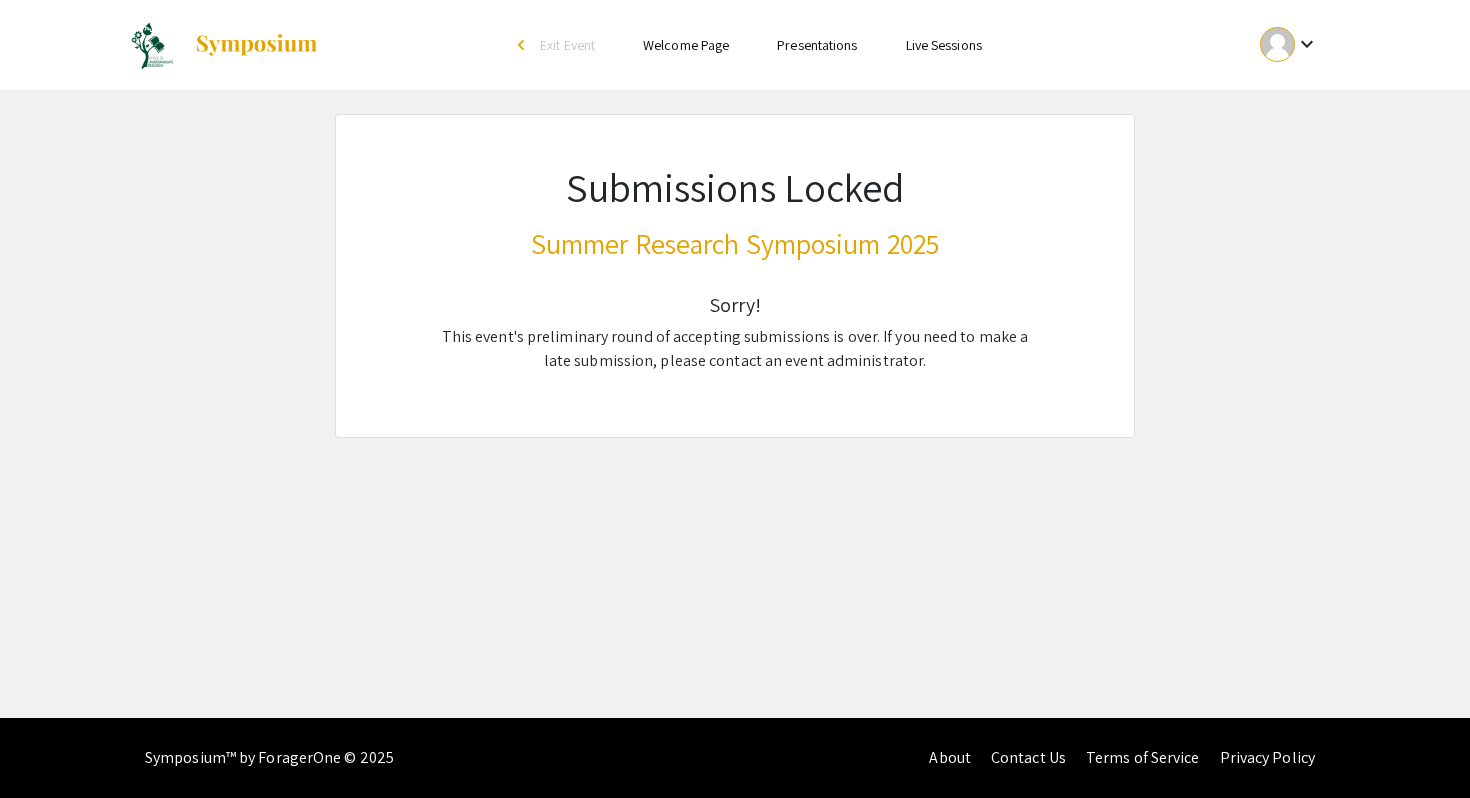 click on "Sorry!" 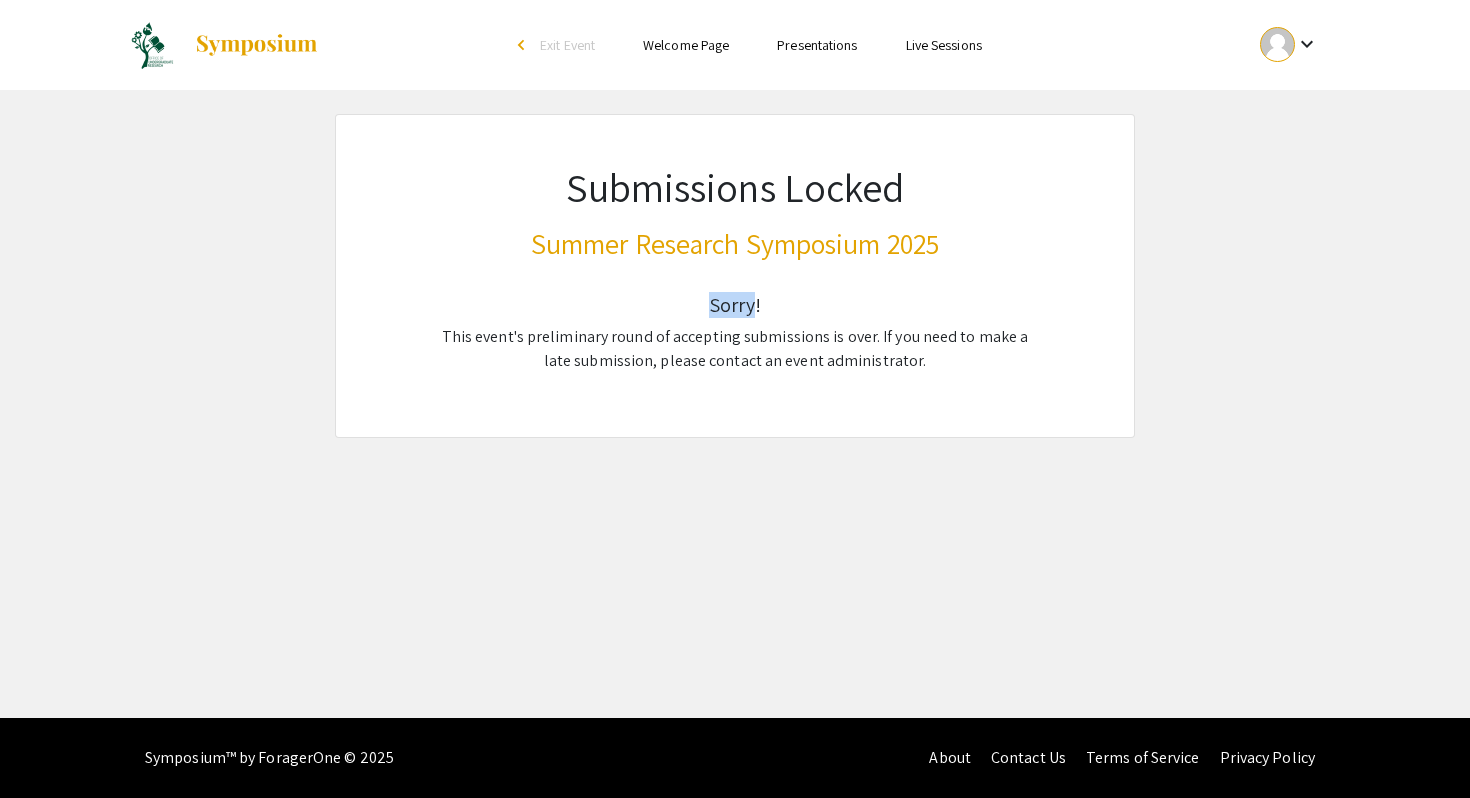 click on "Sorry!" 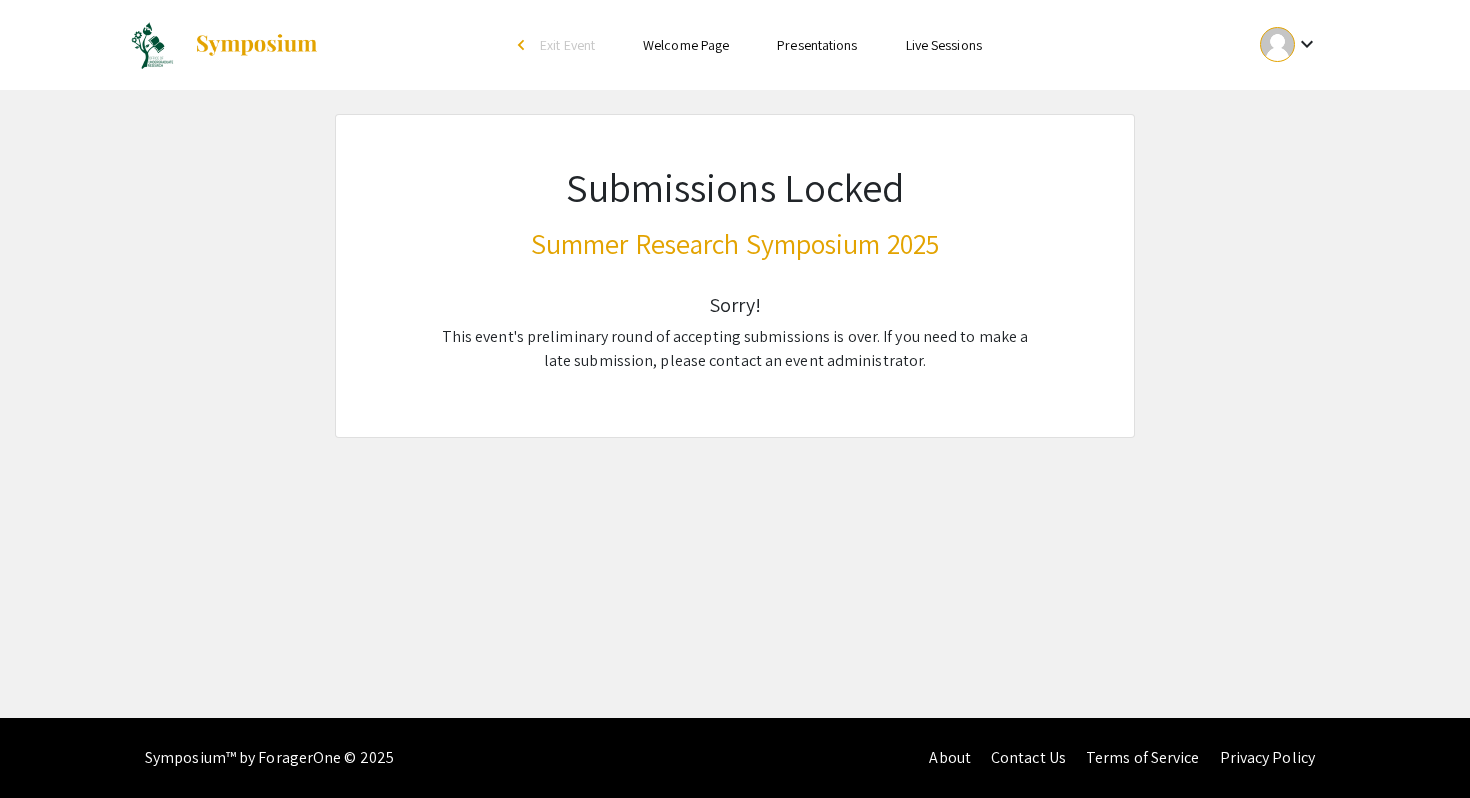 click on "Sorry!  This event's preliminary round of accepting submissions is over. If you need to make a late submission, please contact an event administrator." 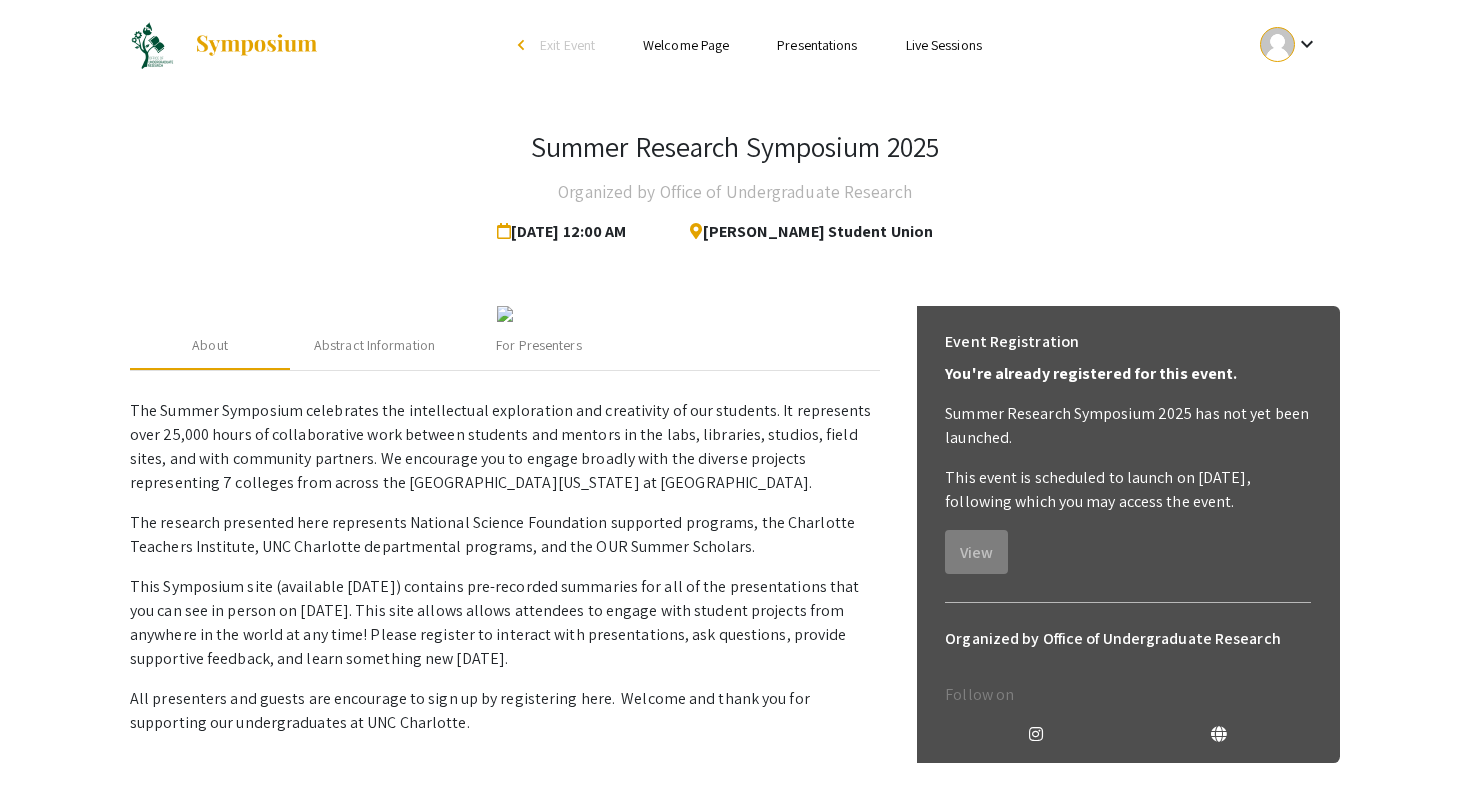 scroll, scrollTop: 466, scrollLeft: 0, axis: vertical 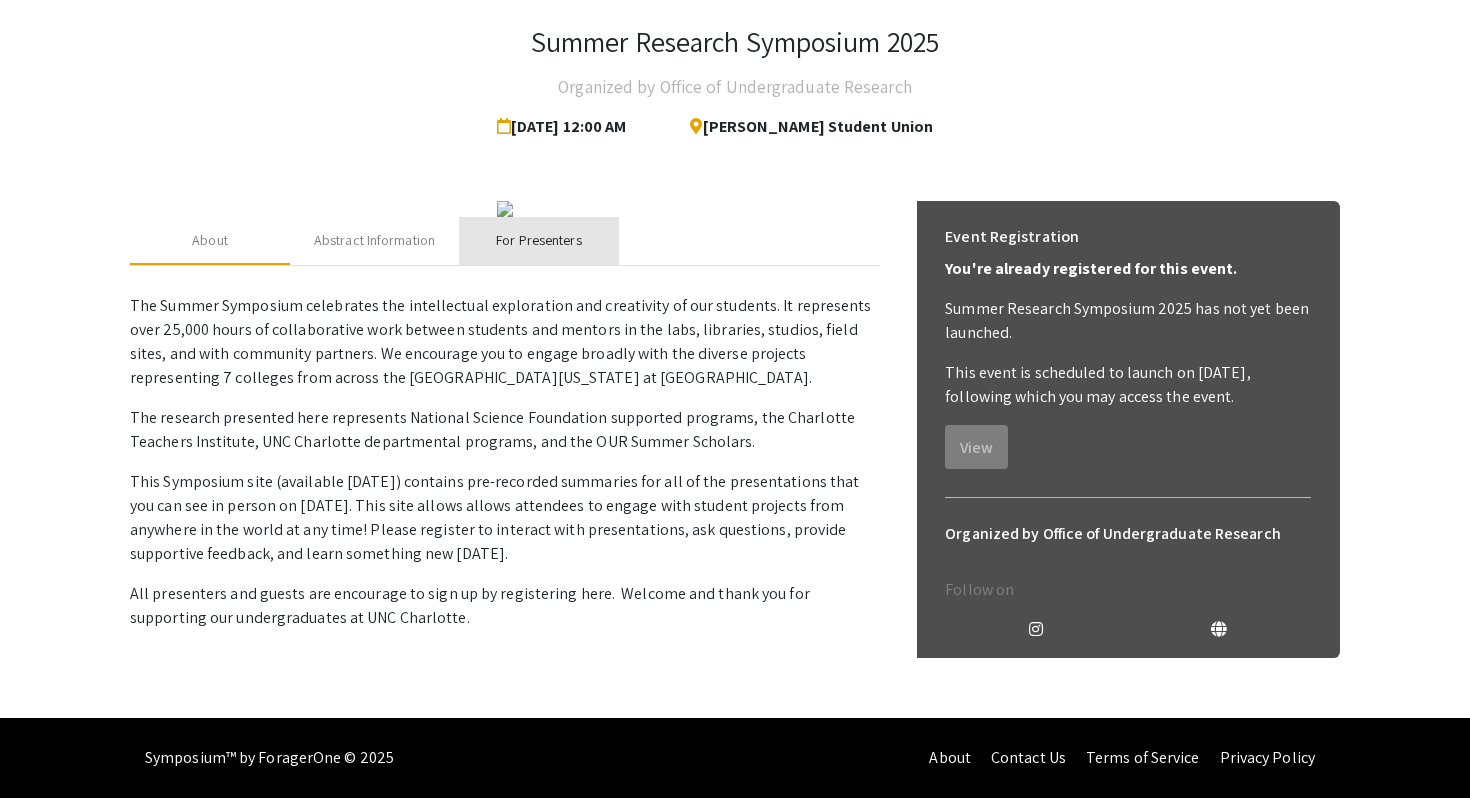 click on "For Presenters" at bounding box center (539, 241) 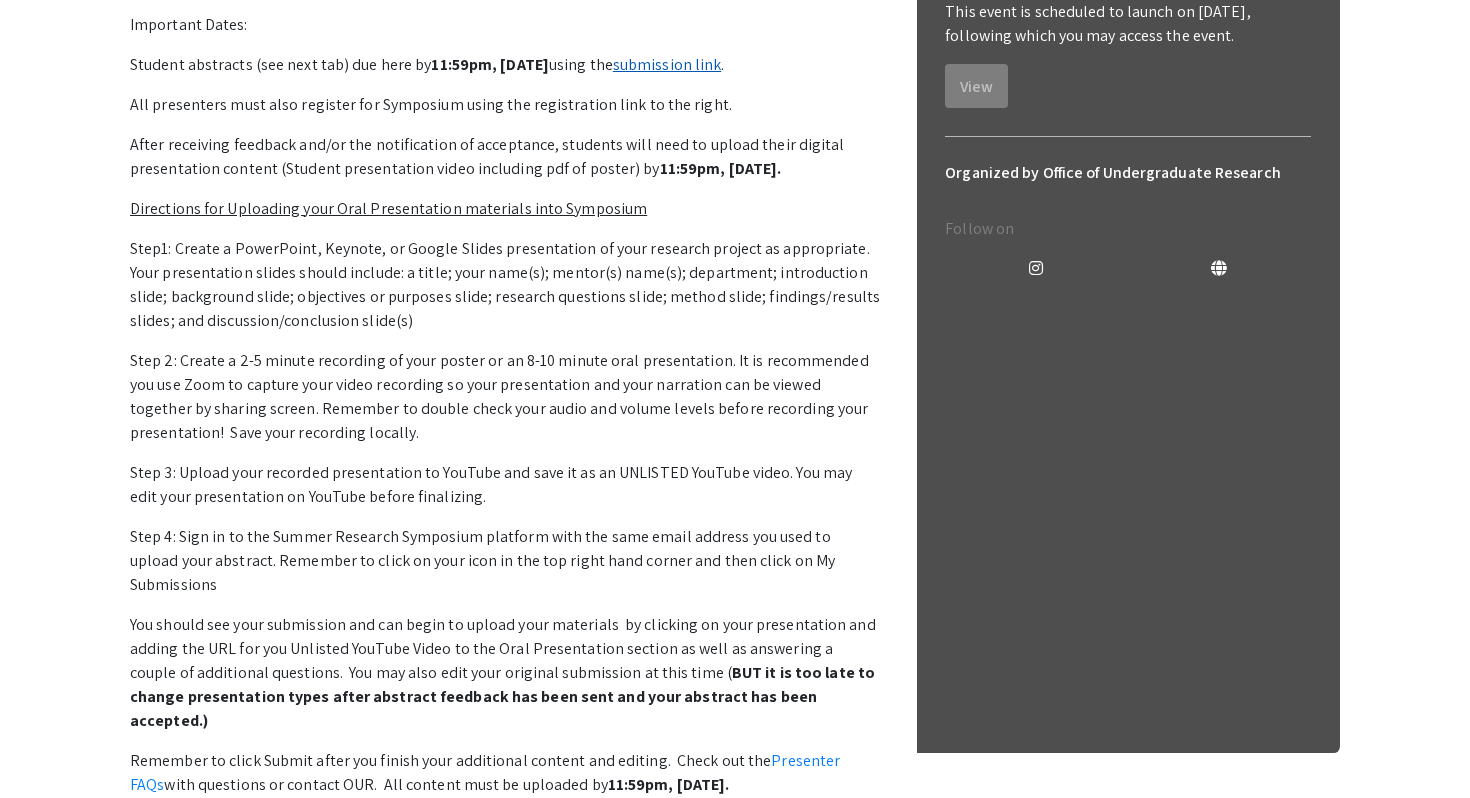 click on "submission link" at bounding box center (667, 64) 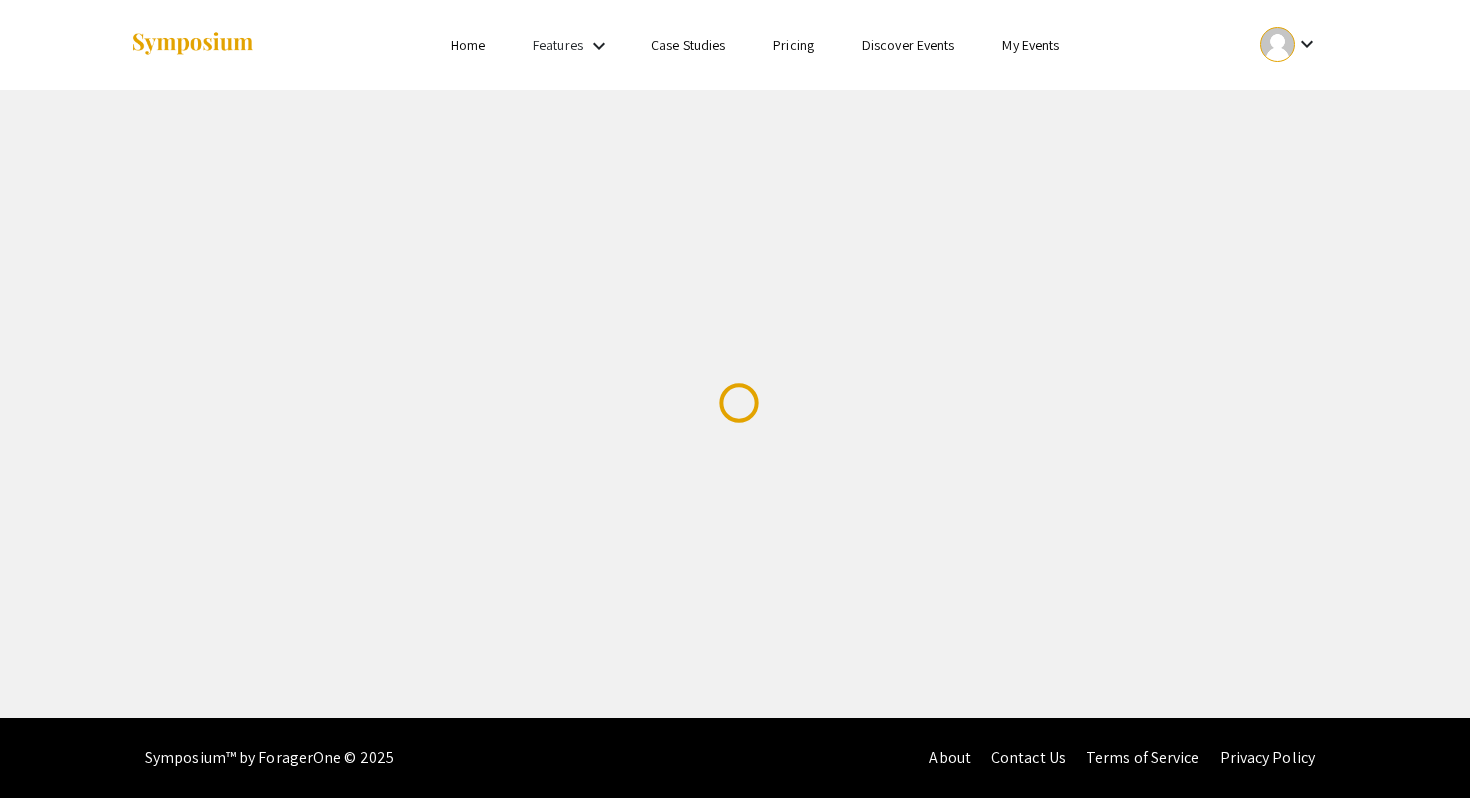scroll, scrollTop: 0, scrollLeft: 0, axis: both 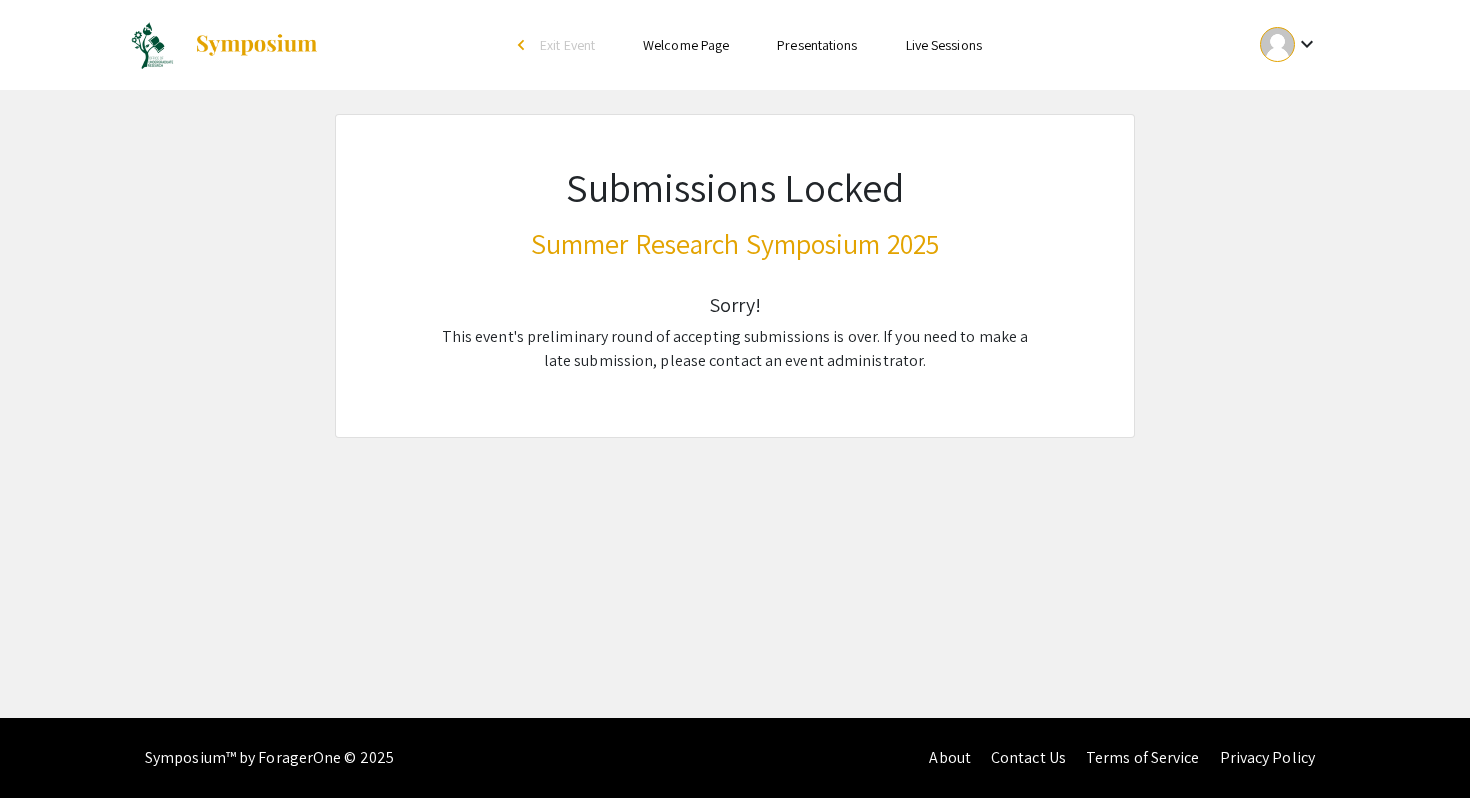click on "Skip navigation  arrow_back_ios Exit Event Welcome Page Presentations Live Sessions" at bounding box center (734, 45) 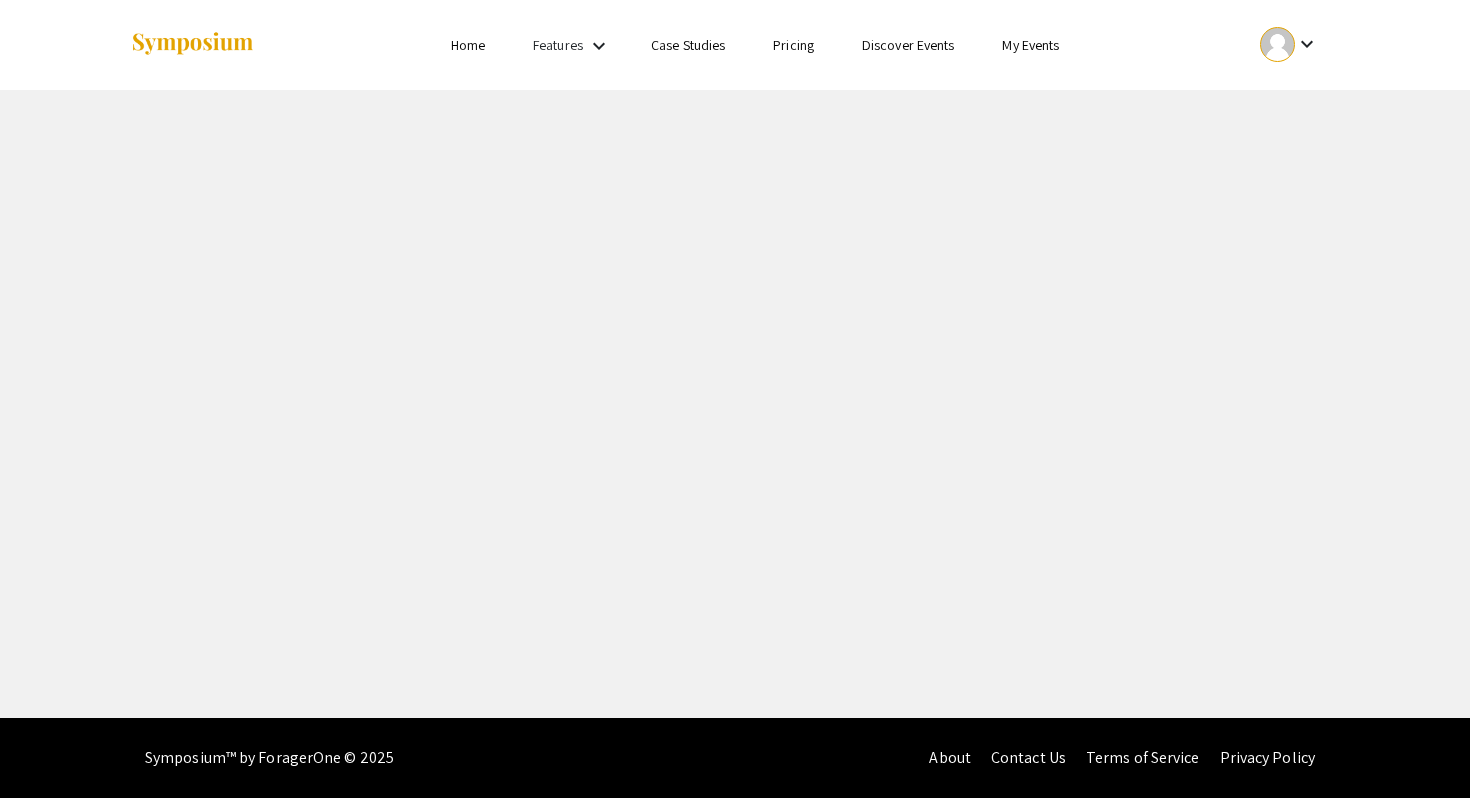 scroll, scrollTop: 0, scrollLeft: 0, axis: both 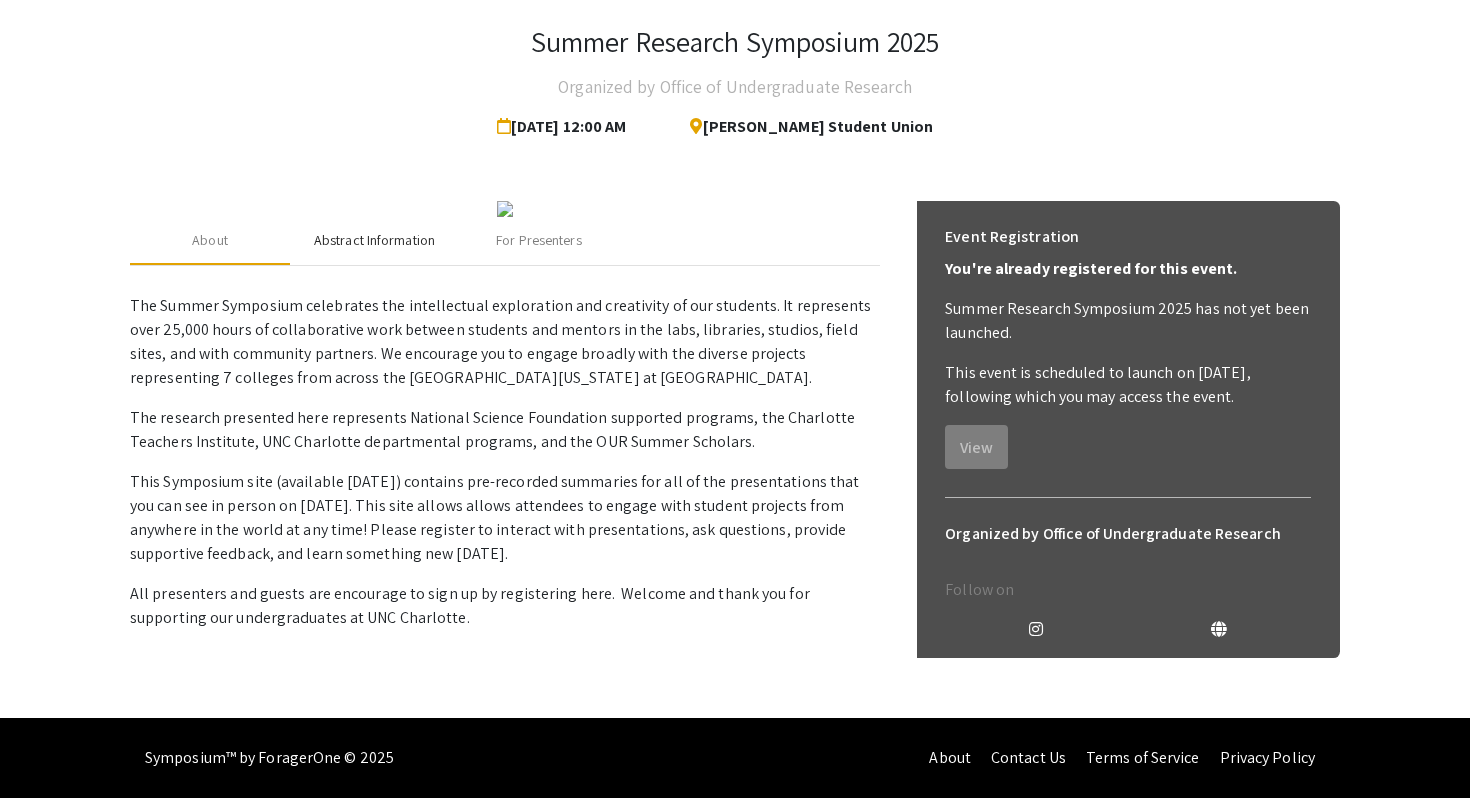 click on "Abstract Information" at bounding box center (374, 240) 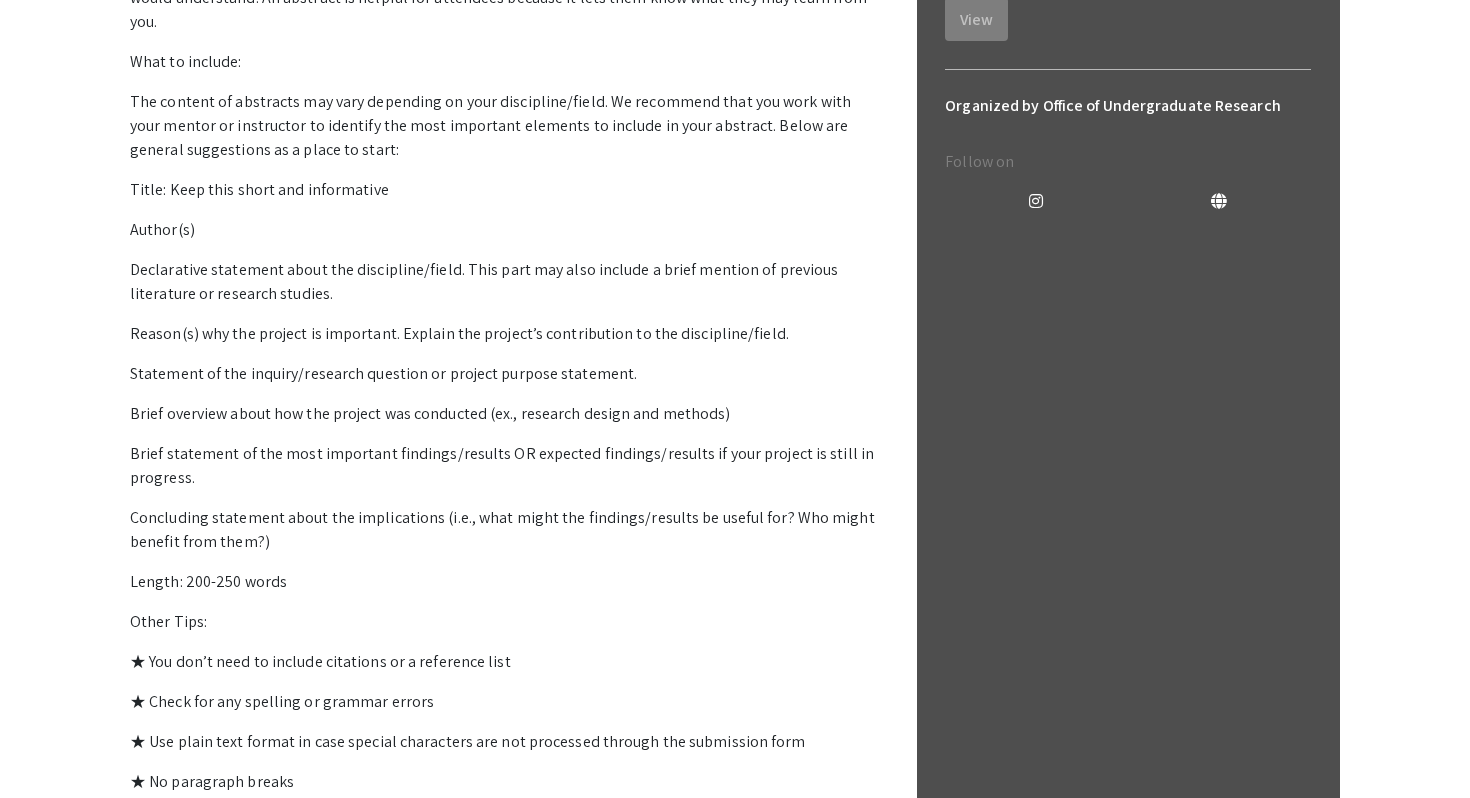 scroll, scrollTop: 337, scrollLeft: 0, axis: vertical 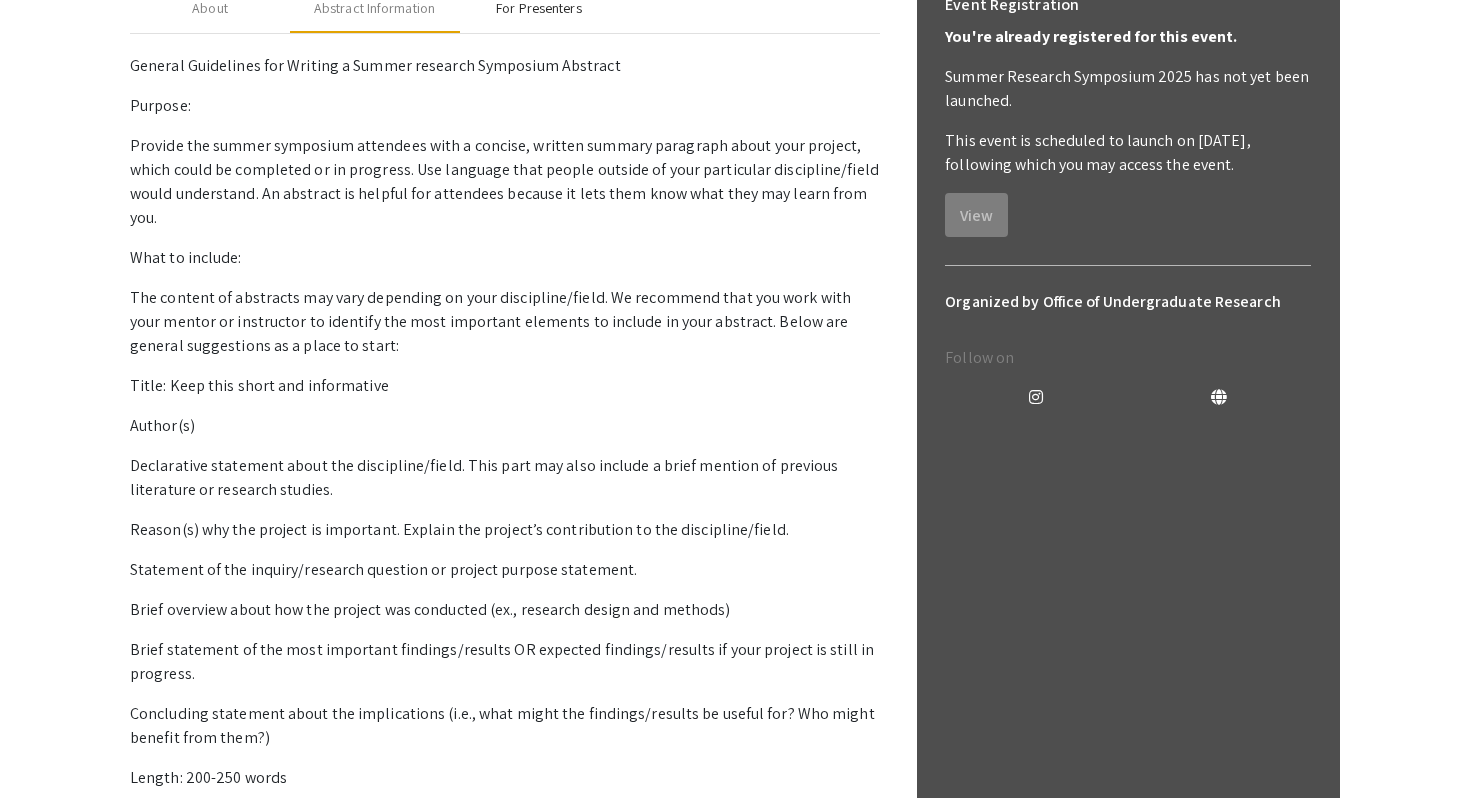 click on "For Presenters" at bounding box center [538, 8] 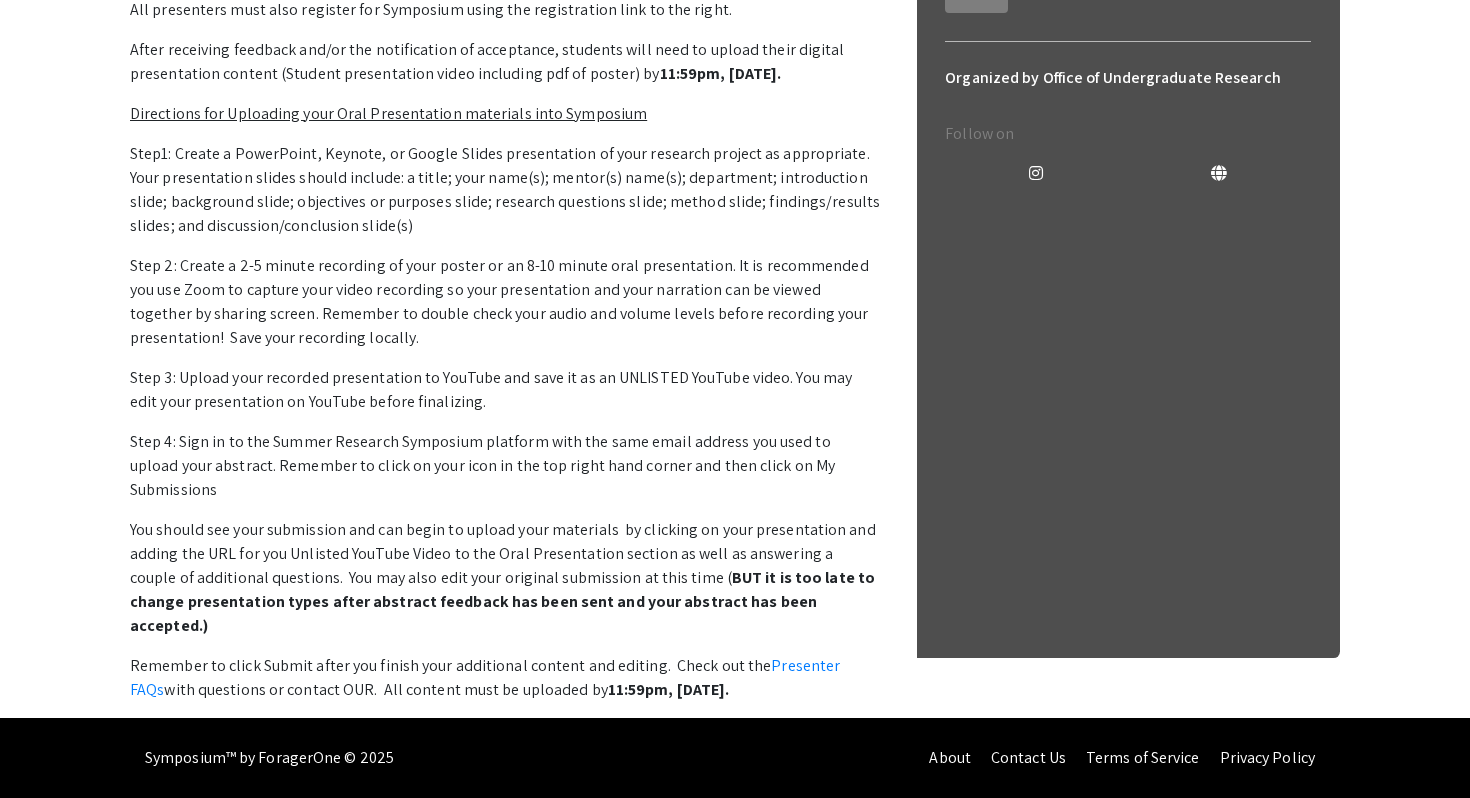 scroll, scrollTop: 894, scrollLeft: 0, axis: vertical 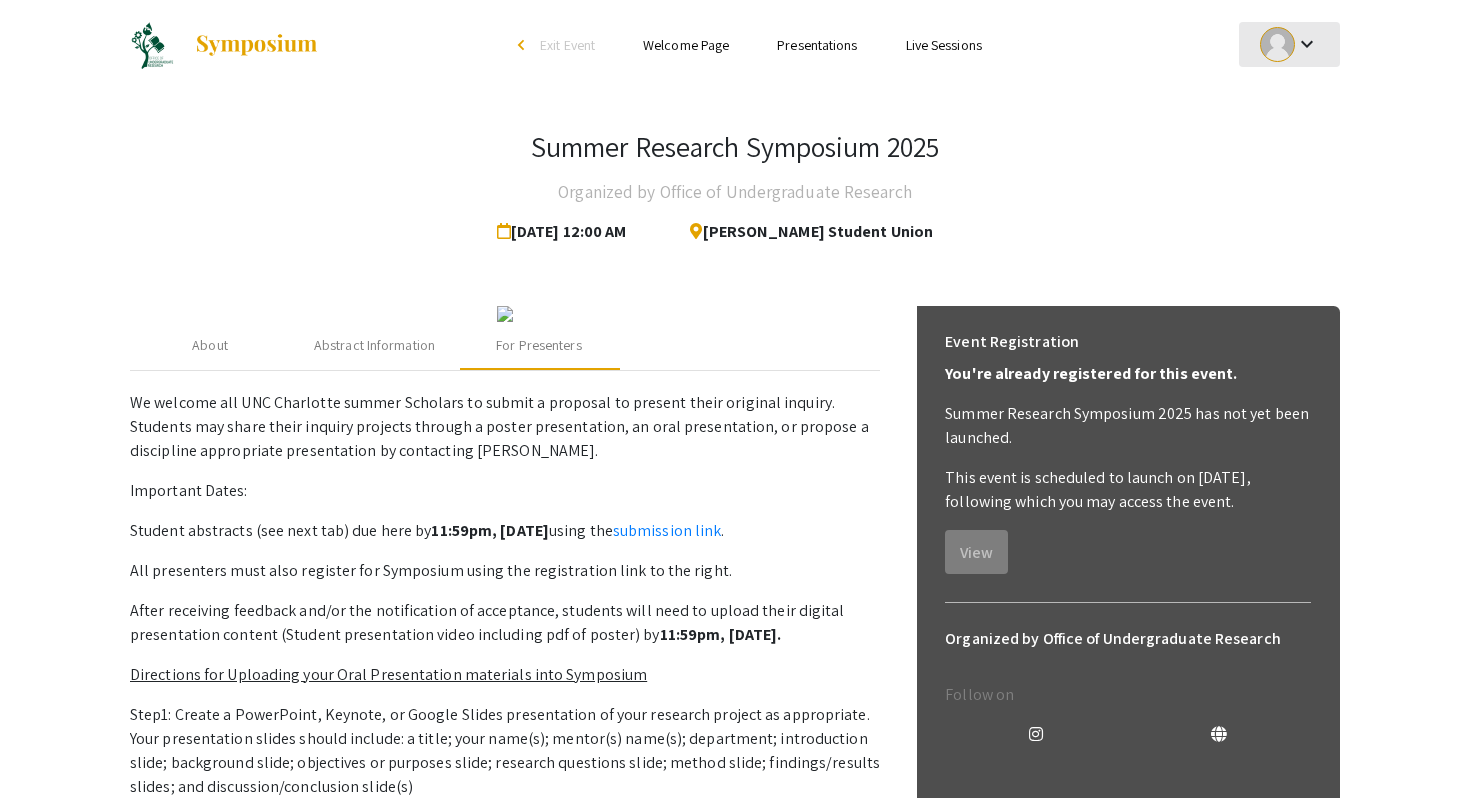 click at bounding box center [1277, 44] 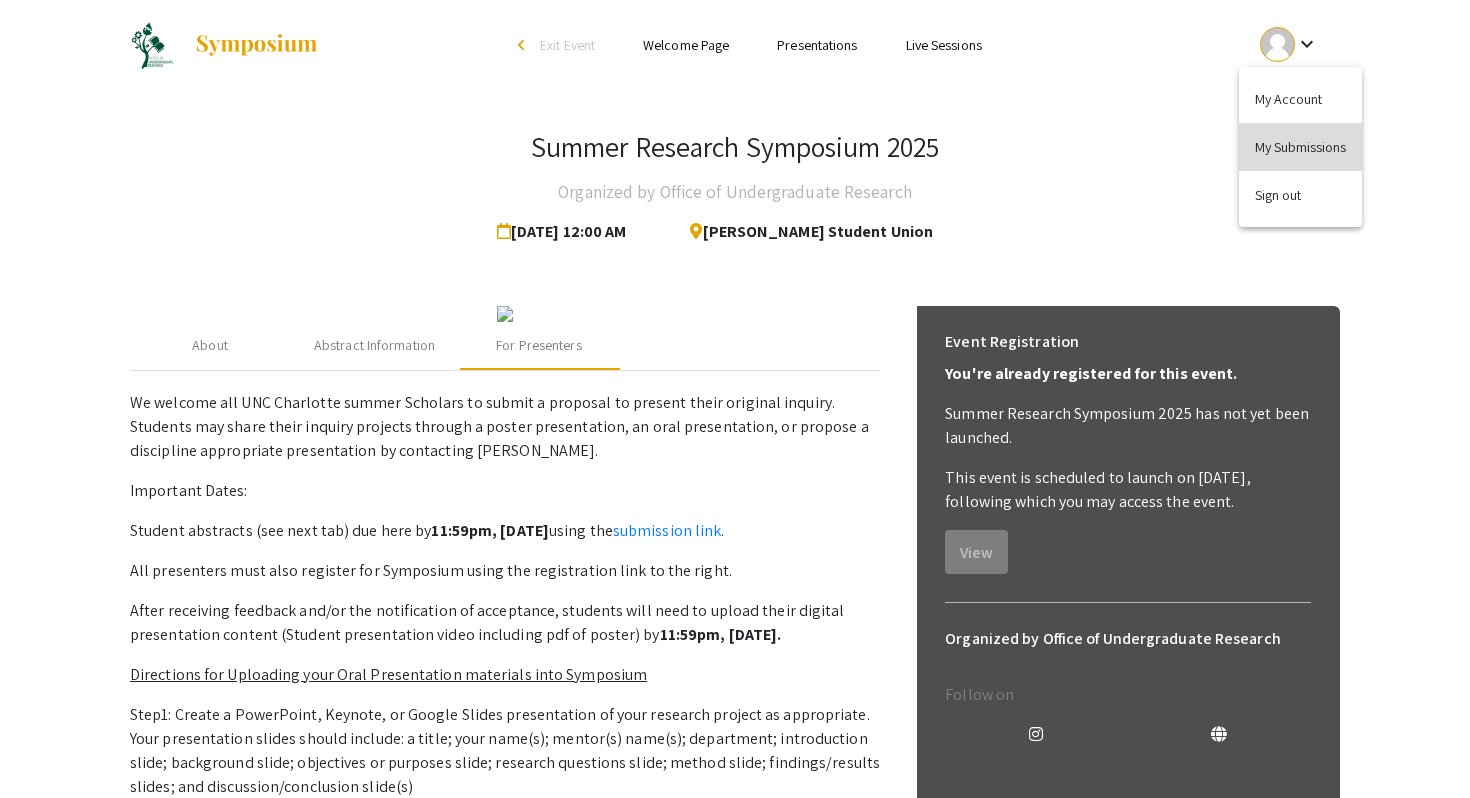 click on "My Submissions" at bounding box center (1300, 147) 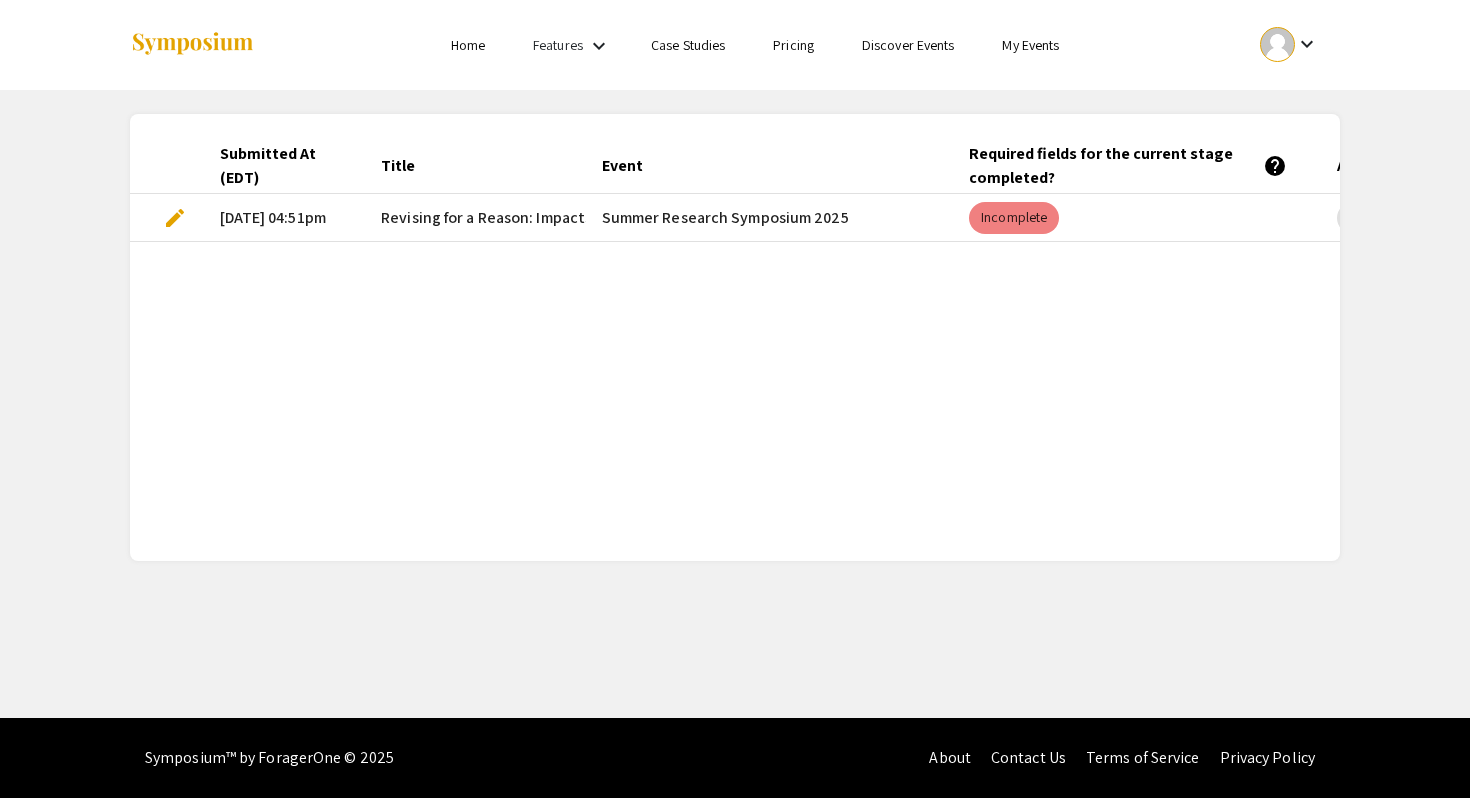 scroll, scrollTop: 0, scrollLeft: 348, axis: horizontal 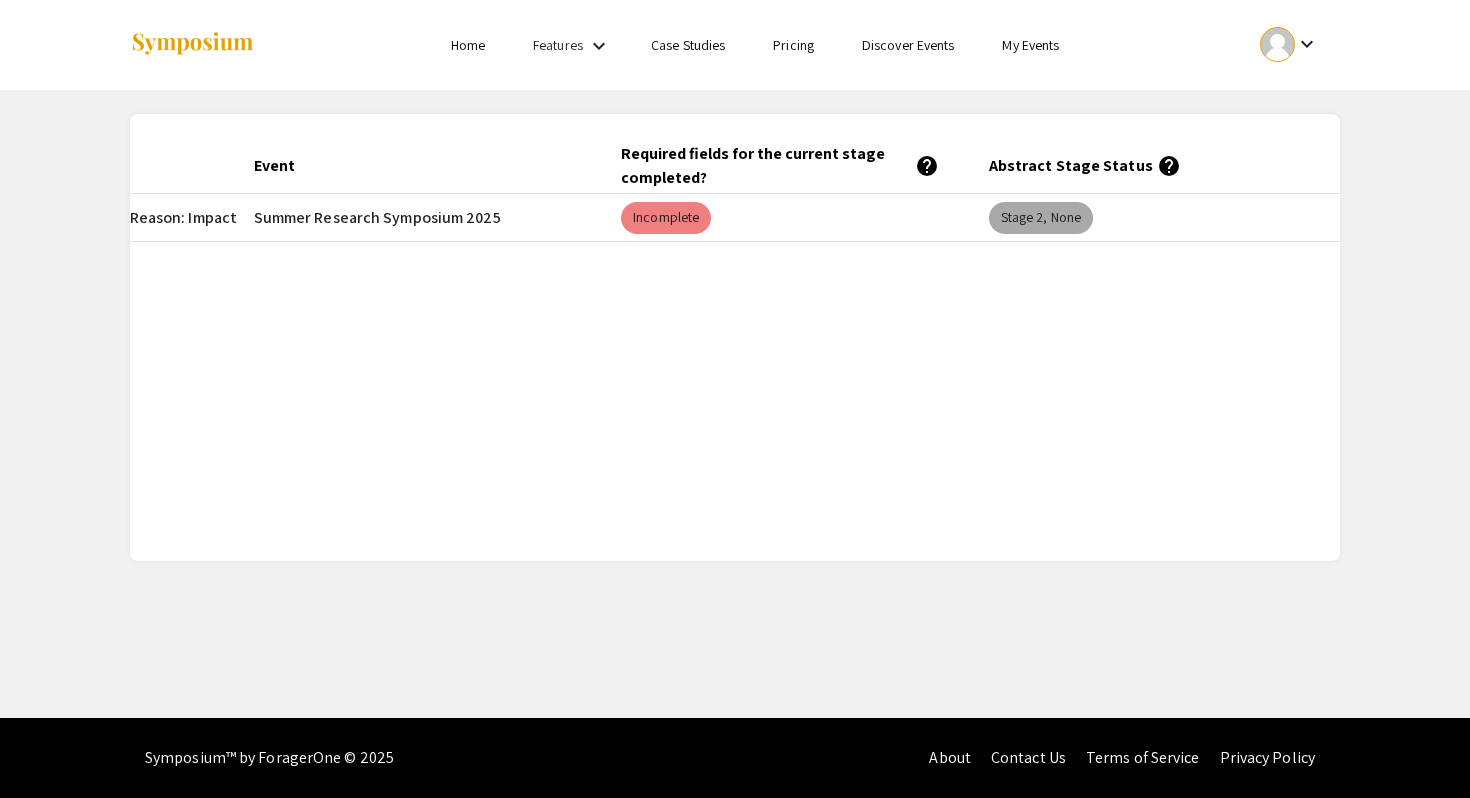 click on "Stage 2, None" at bounding box center [1041, 218] 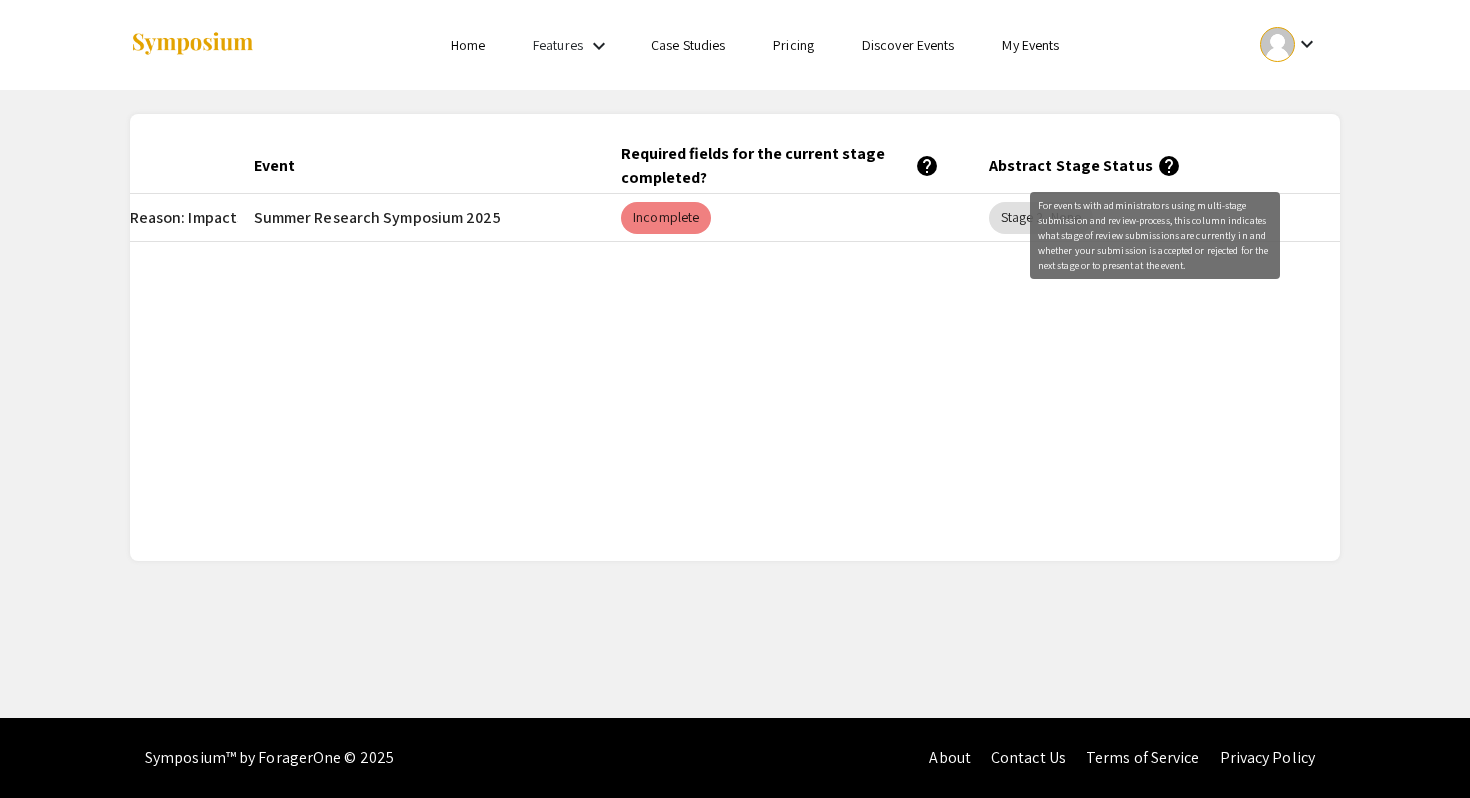 click on "help" 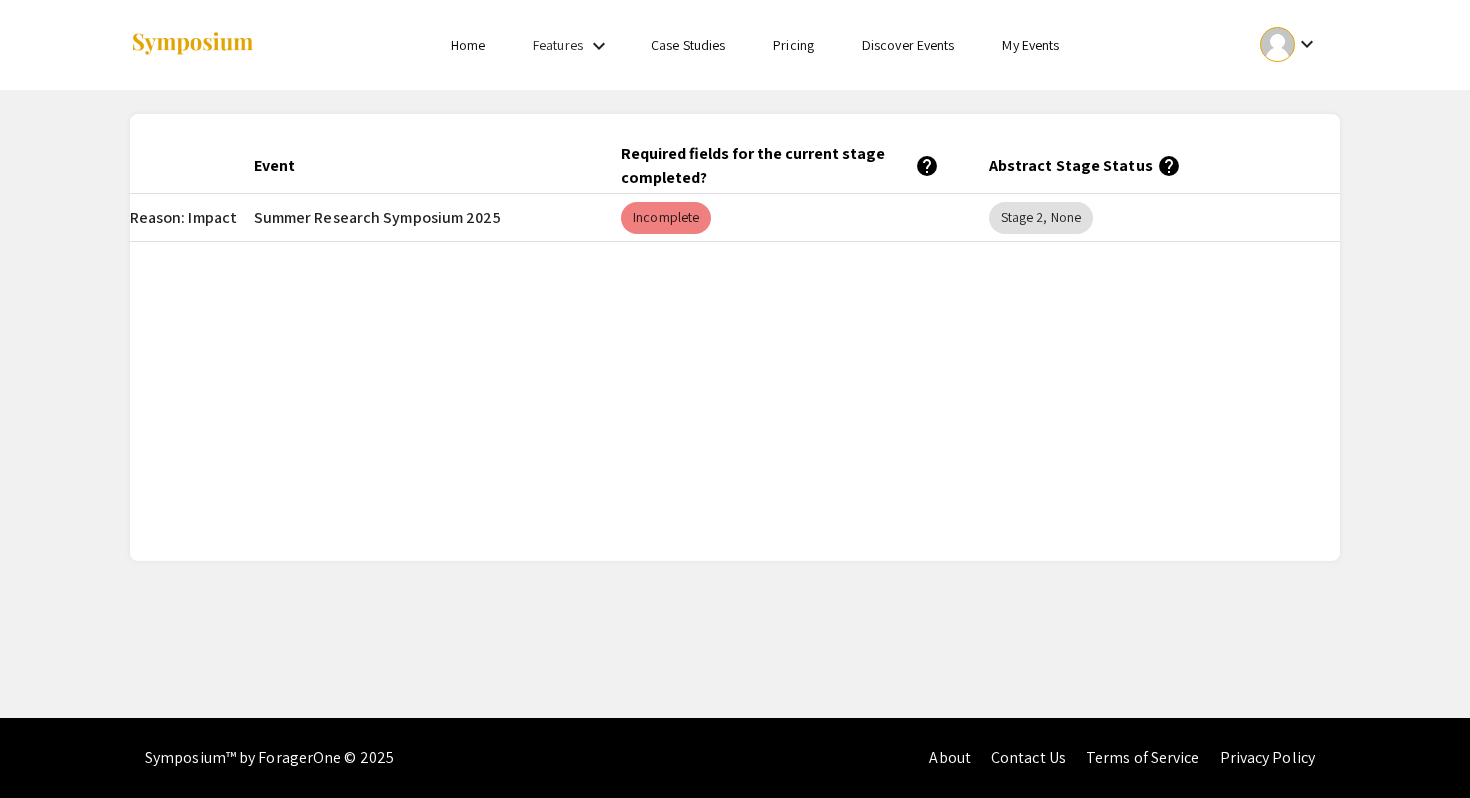 click on "Stage 2, None" at bounding box center [1157, 218] 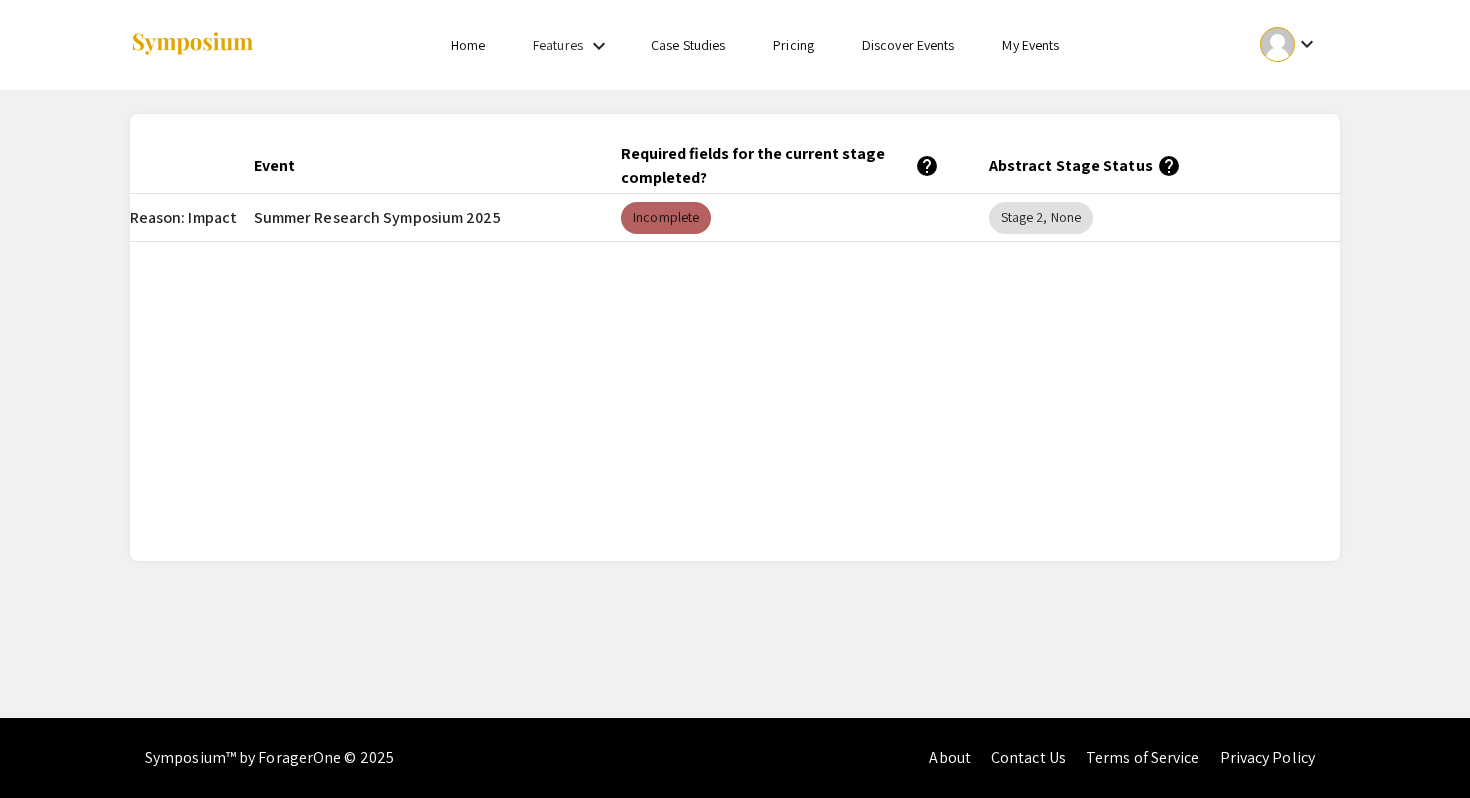 click on "Incomplete" at bounding box center [666, 218] 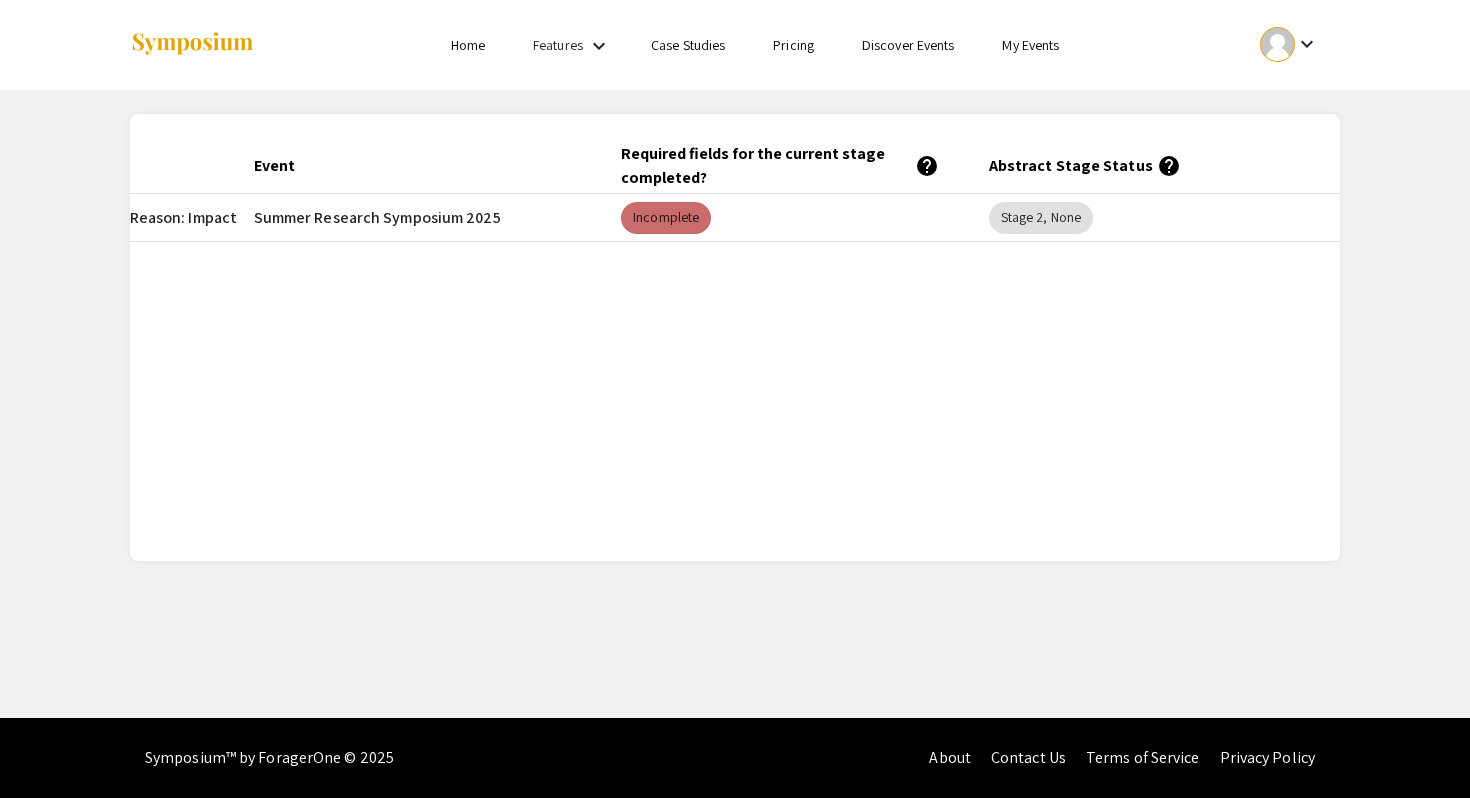 click on "Incomplete" at bounding box center (666, 218) 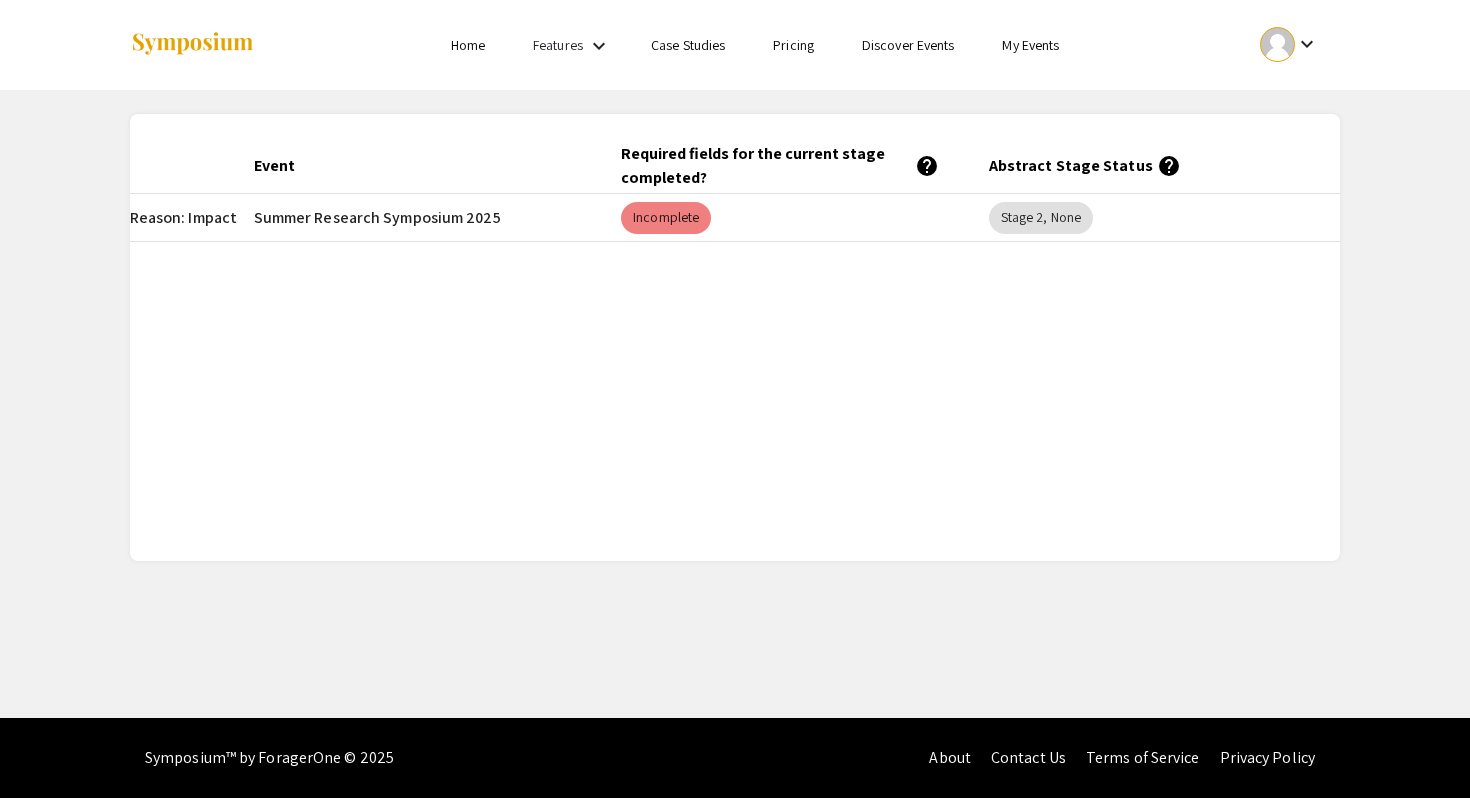 click on "Event" 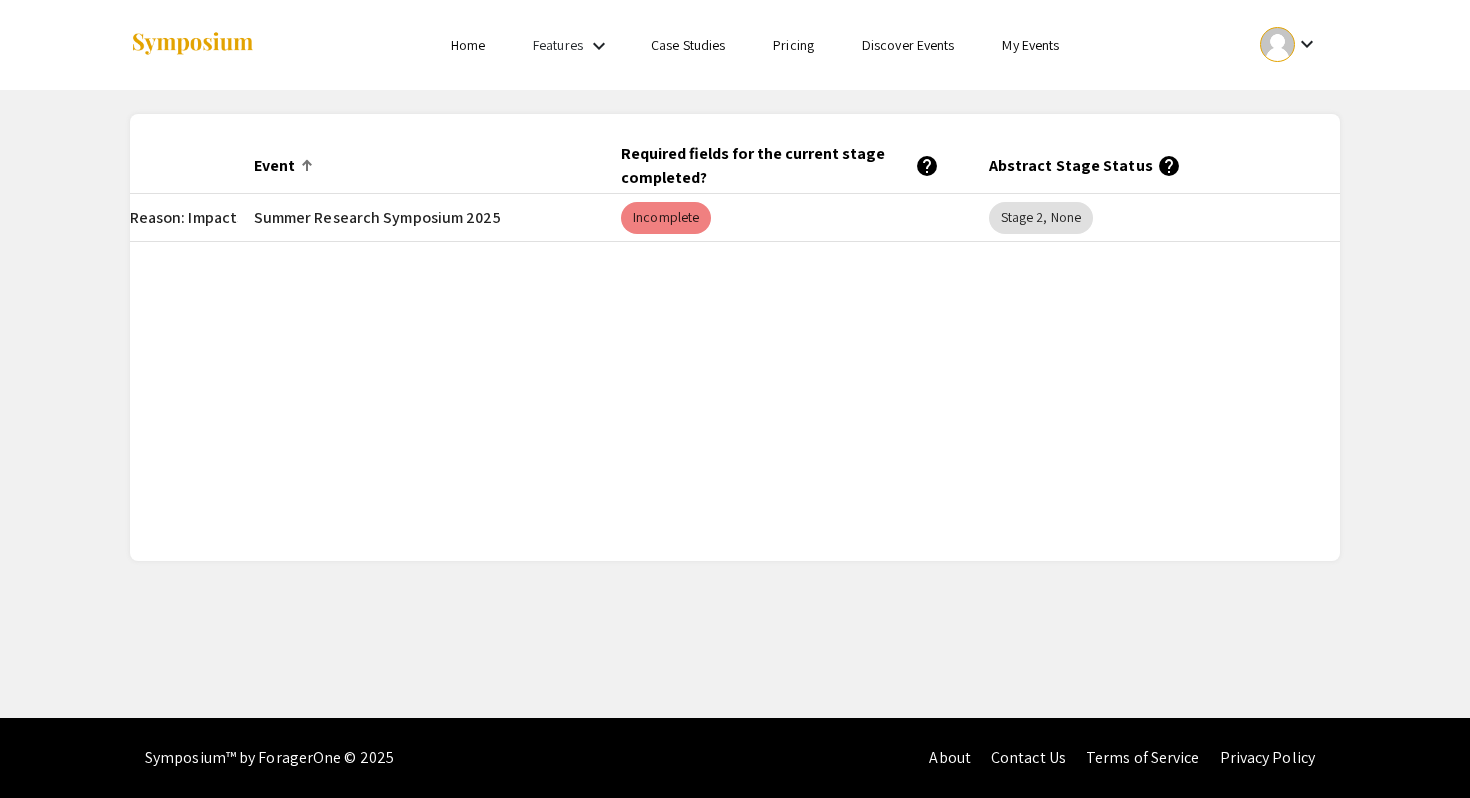 click on "Summer Research Symposium 2025" at bounding box center [422, 218] 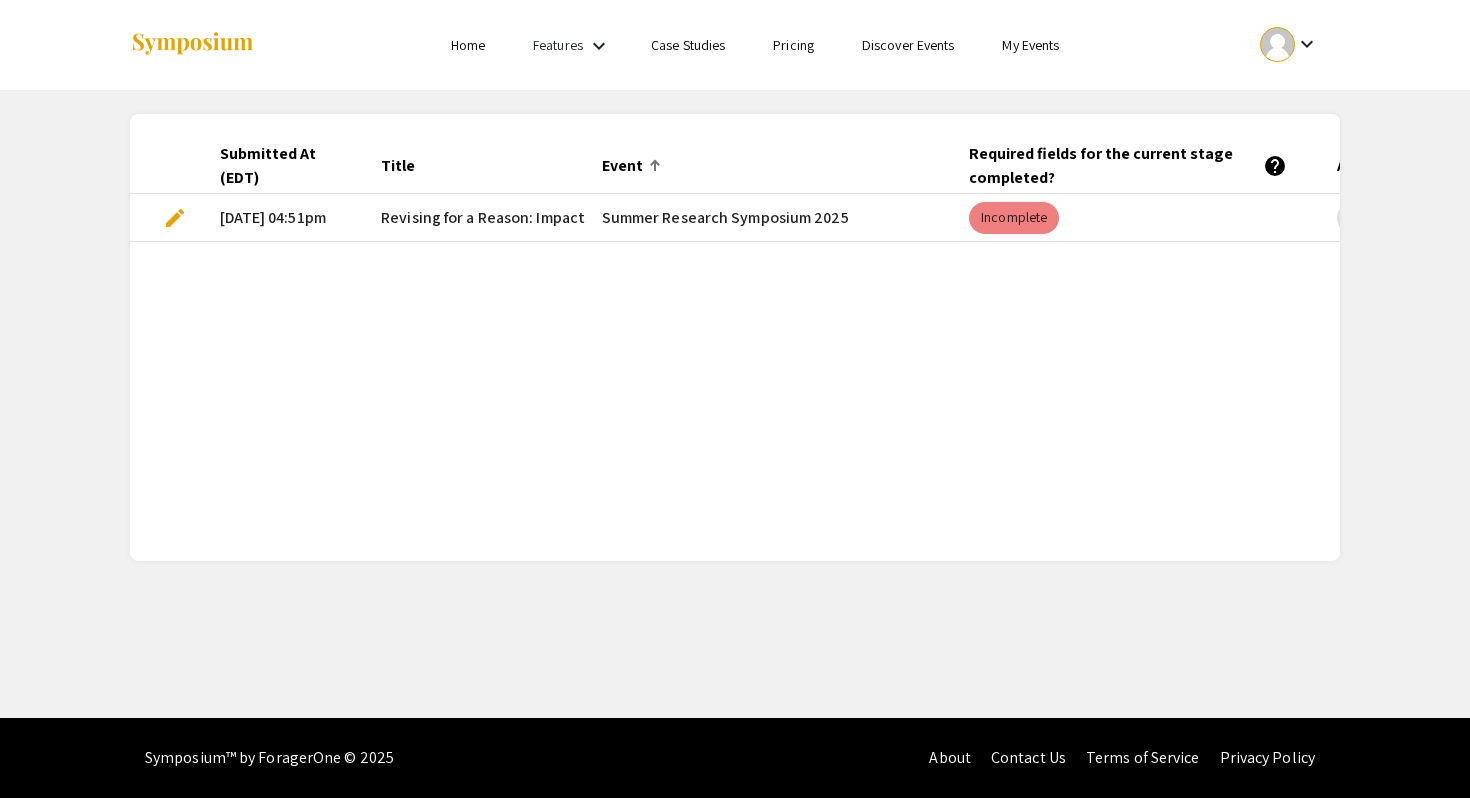 click on "edit" at bounding box center (175, 218) 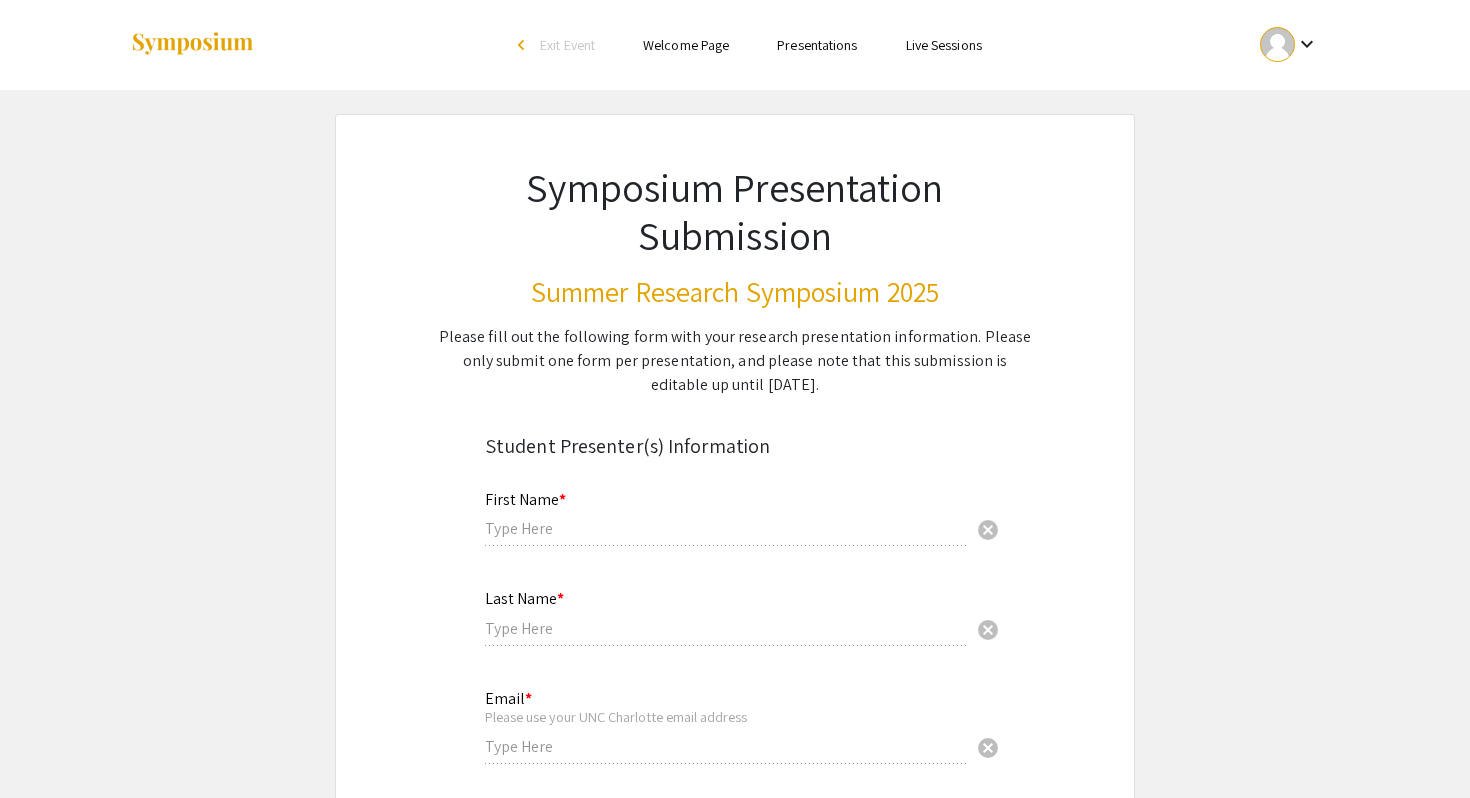 type on "[PERSON_NAME]" 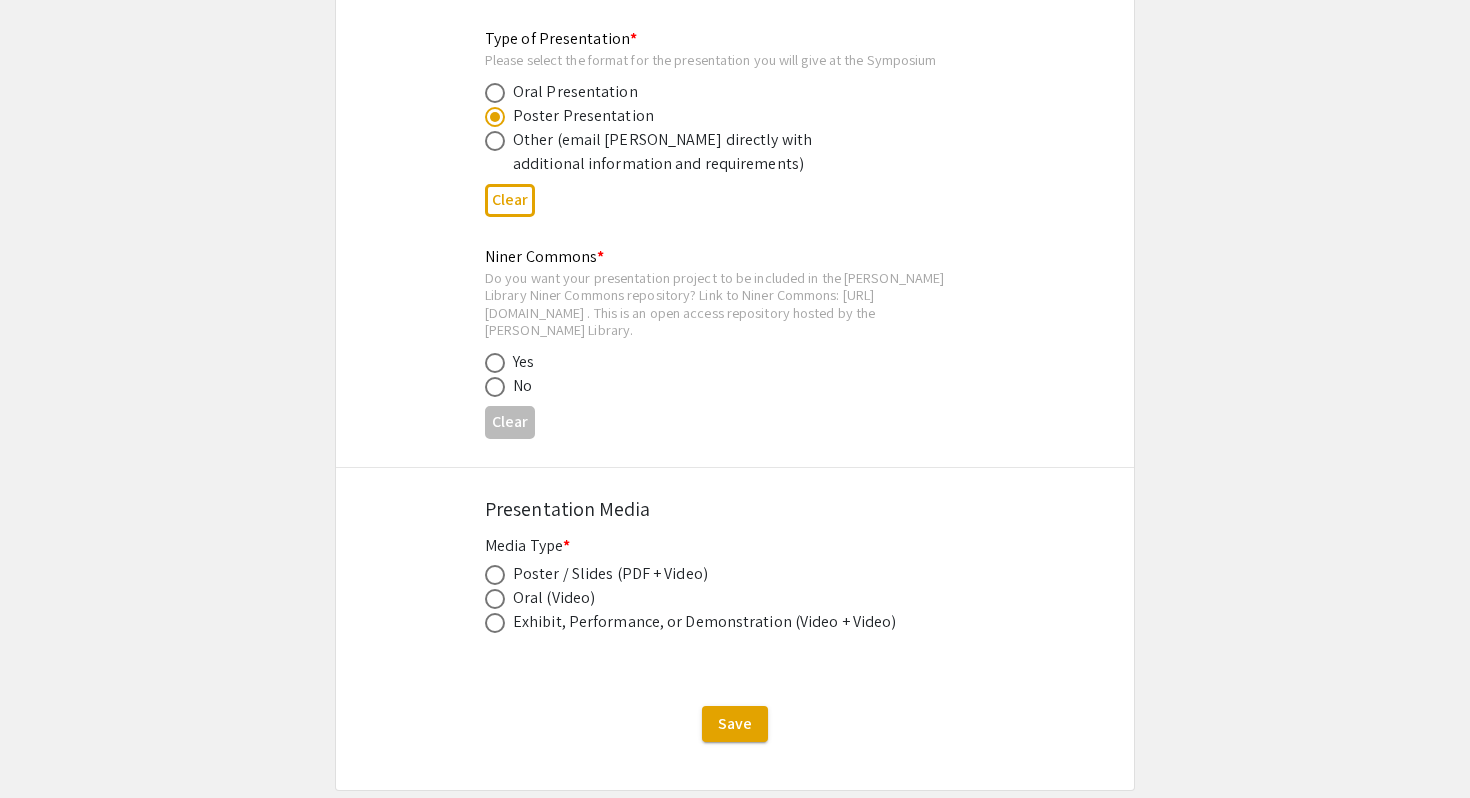 scroll, scrollTop: 3255, scrollLeft: 0, axis: vertical 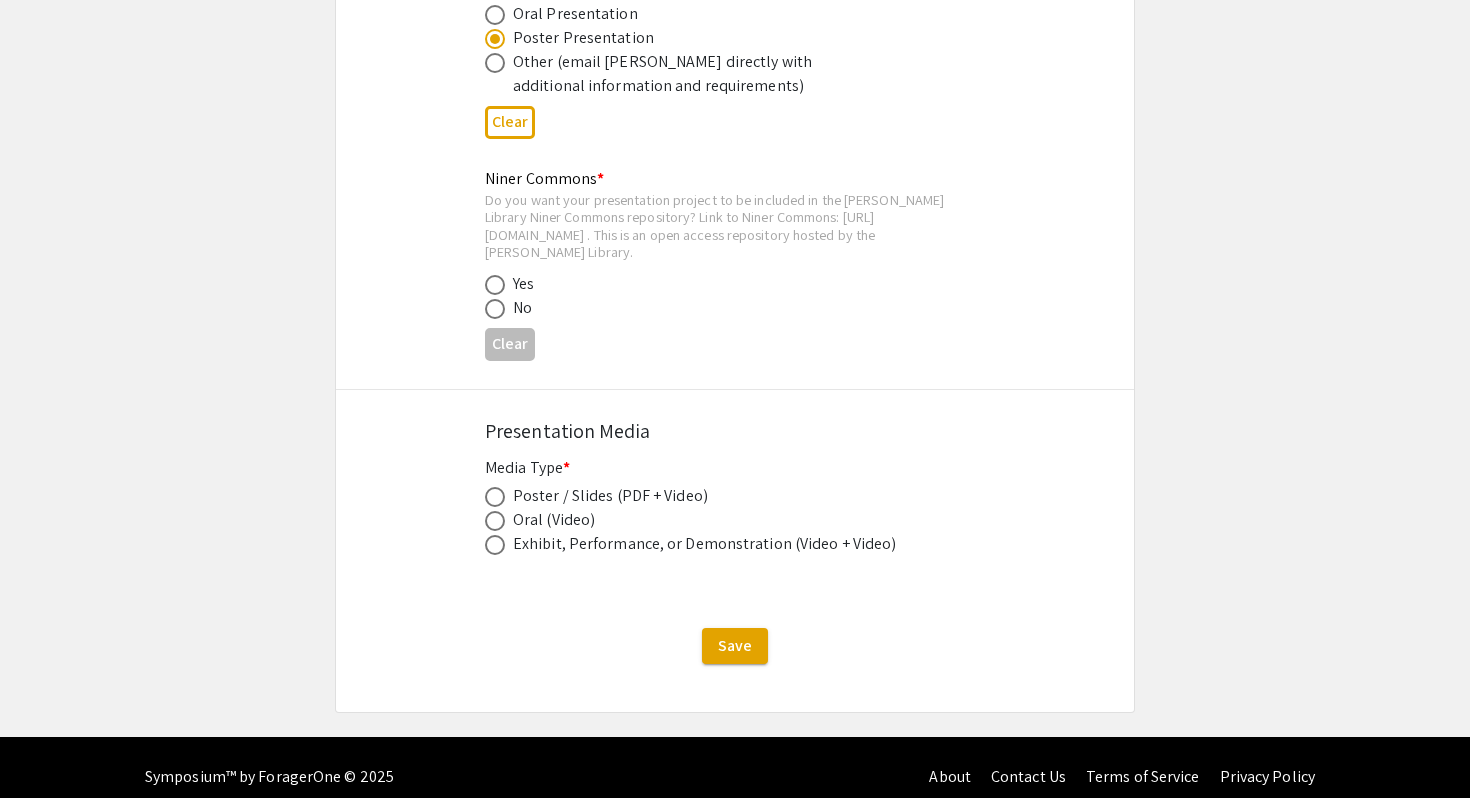 click on "Poster / Slides (PDF + Video)" 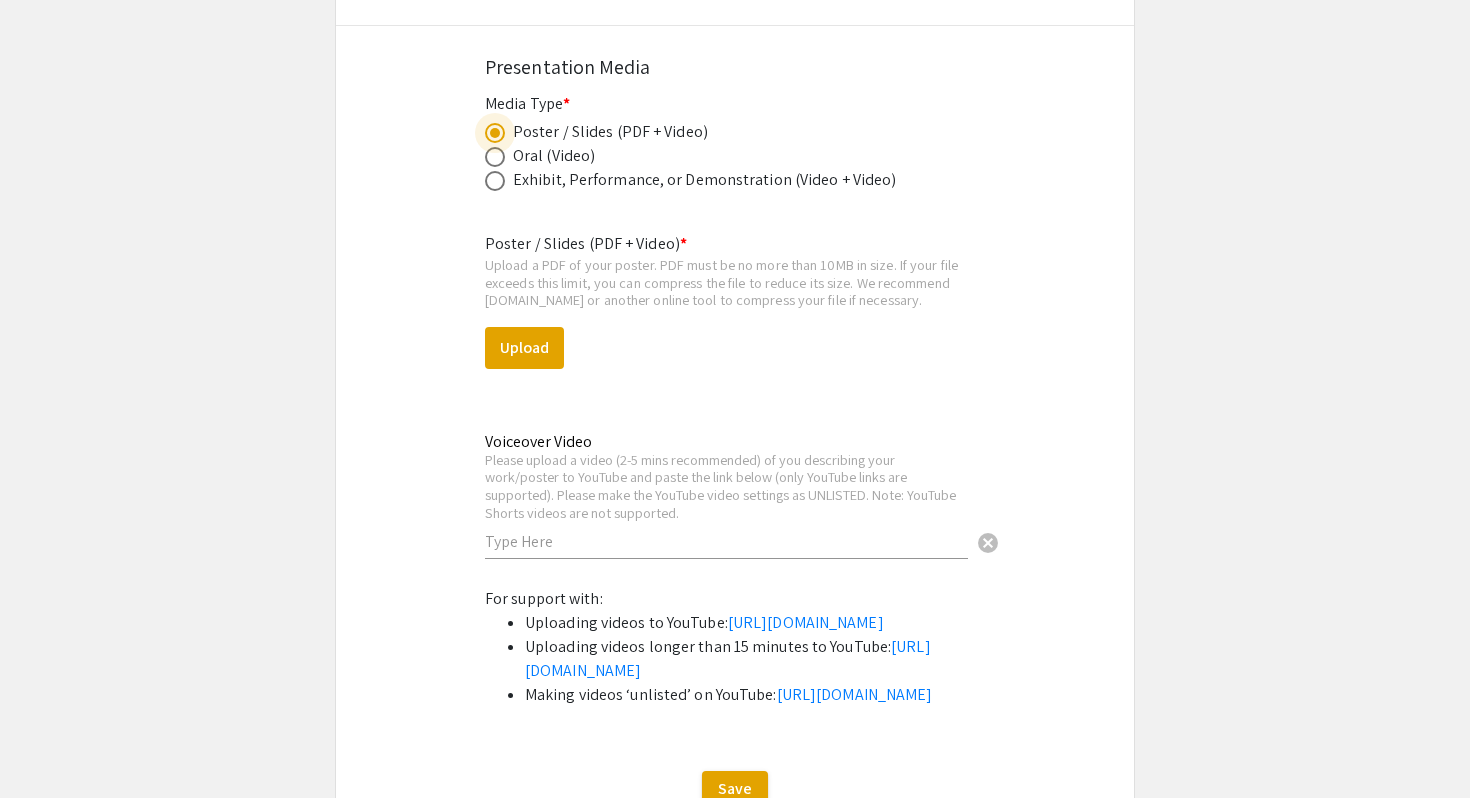 scroll, scrollTop: 3621, scrollLeft: 0, axis: vertical 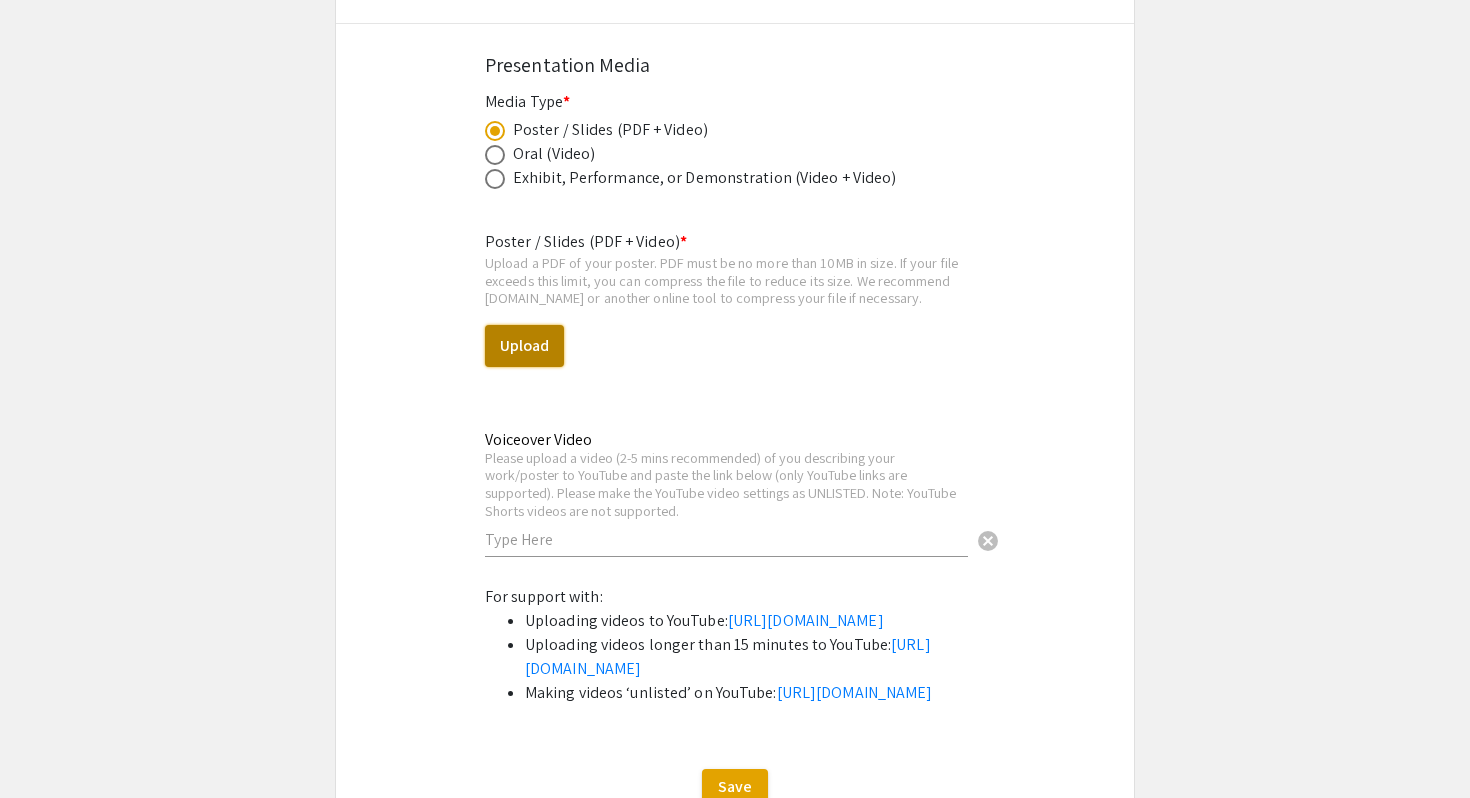click on "Upload" at bounding box center [524, 346] 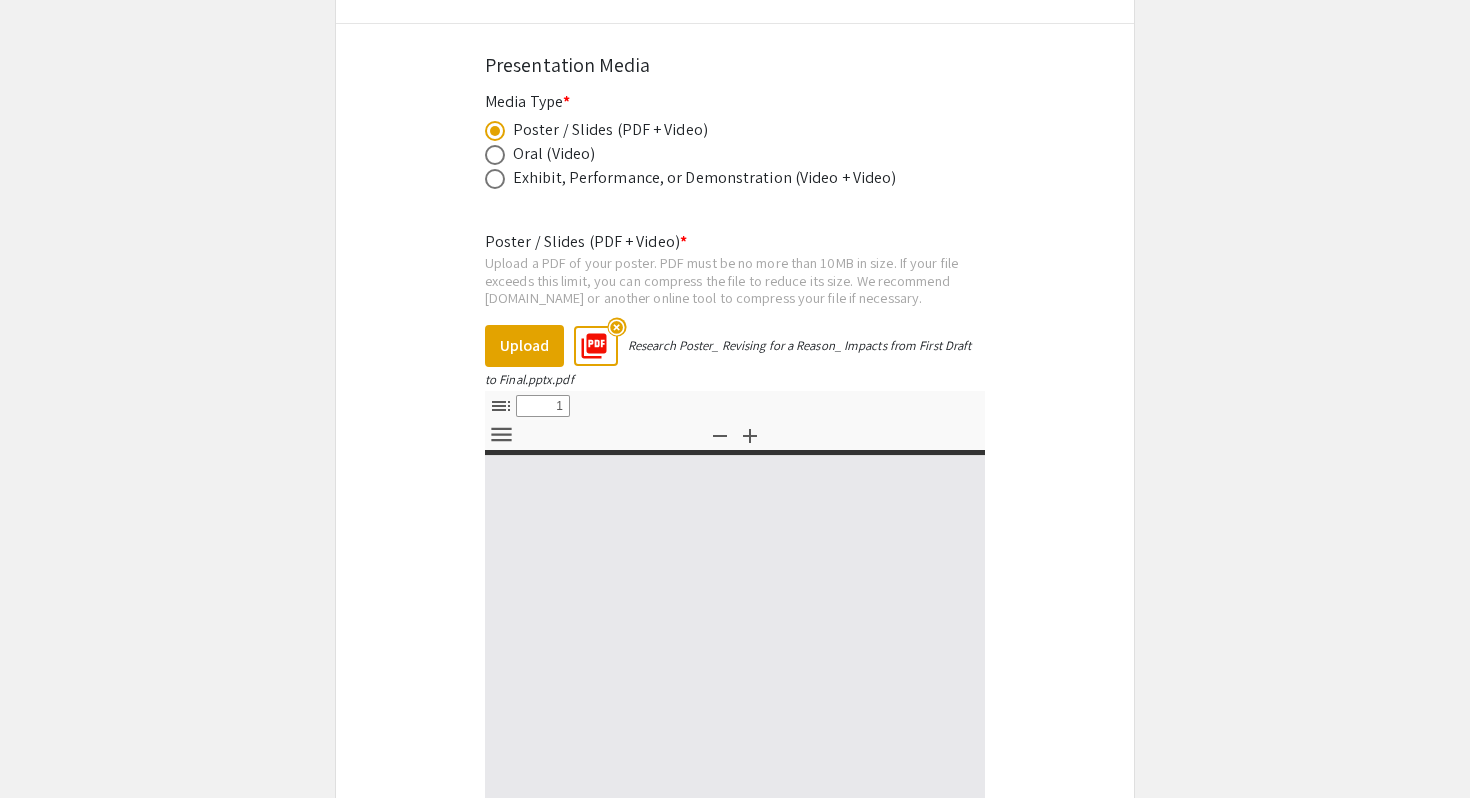select on "custom" 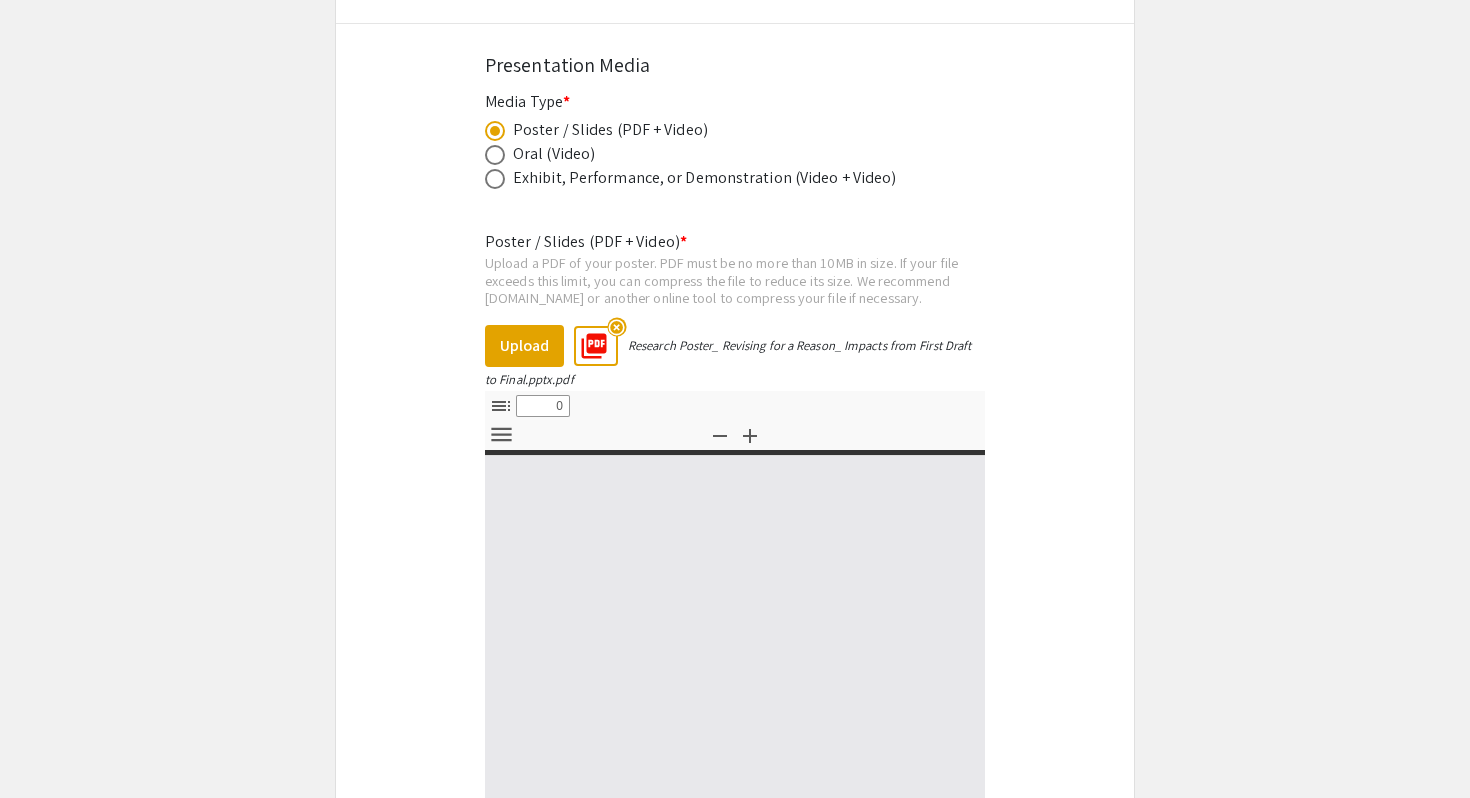 select on "custom" 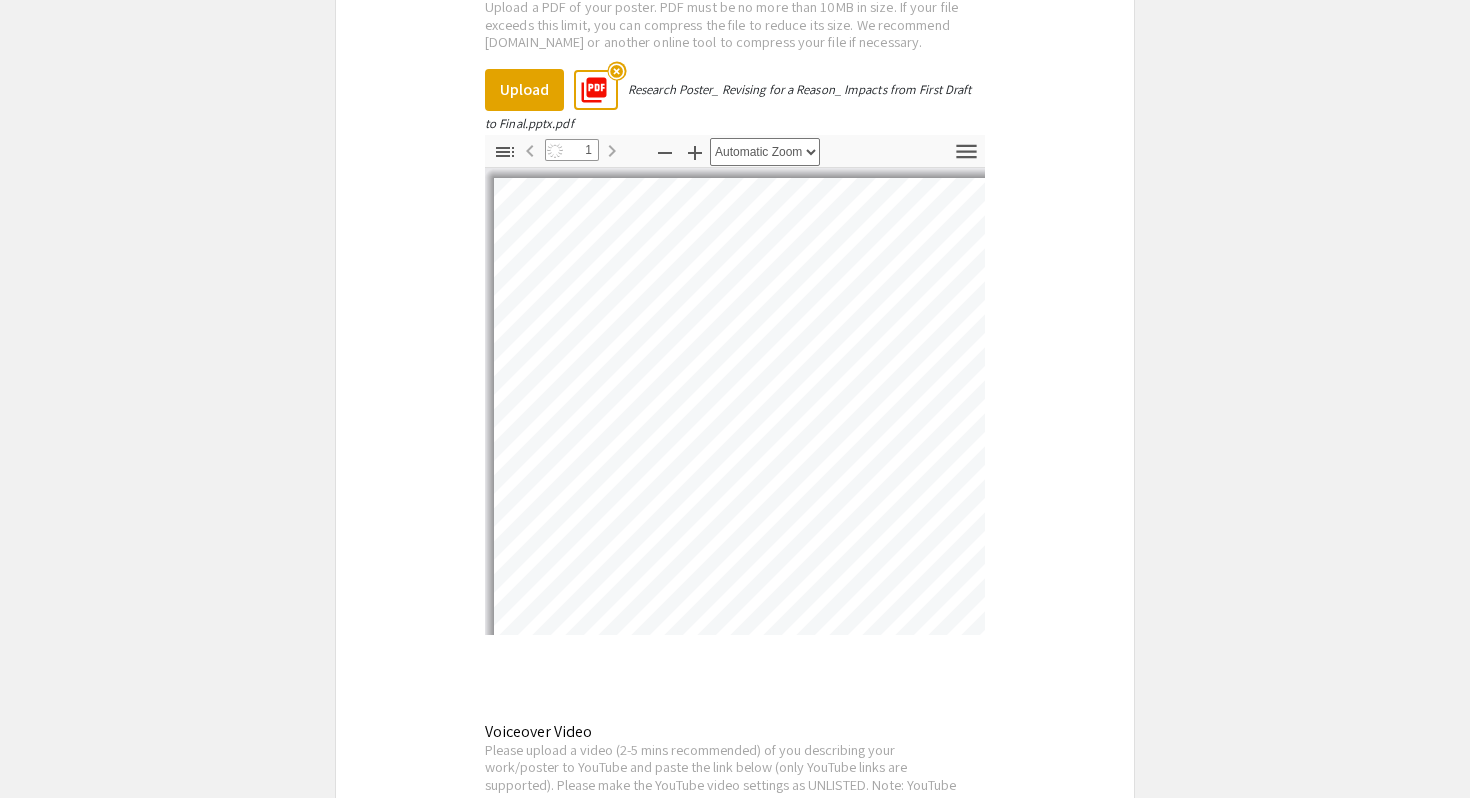 select on "auto" 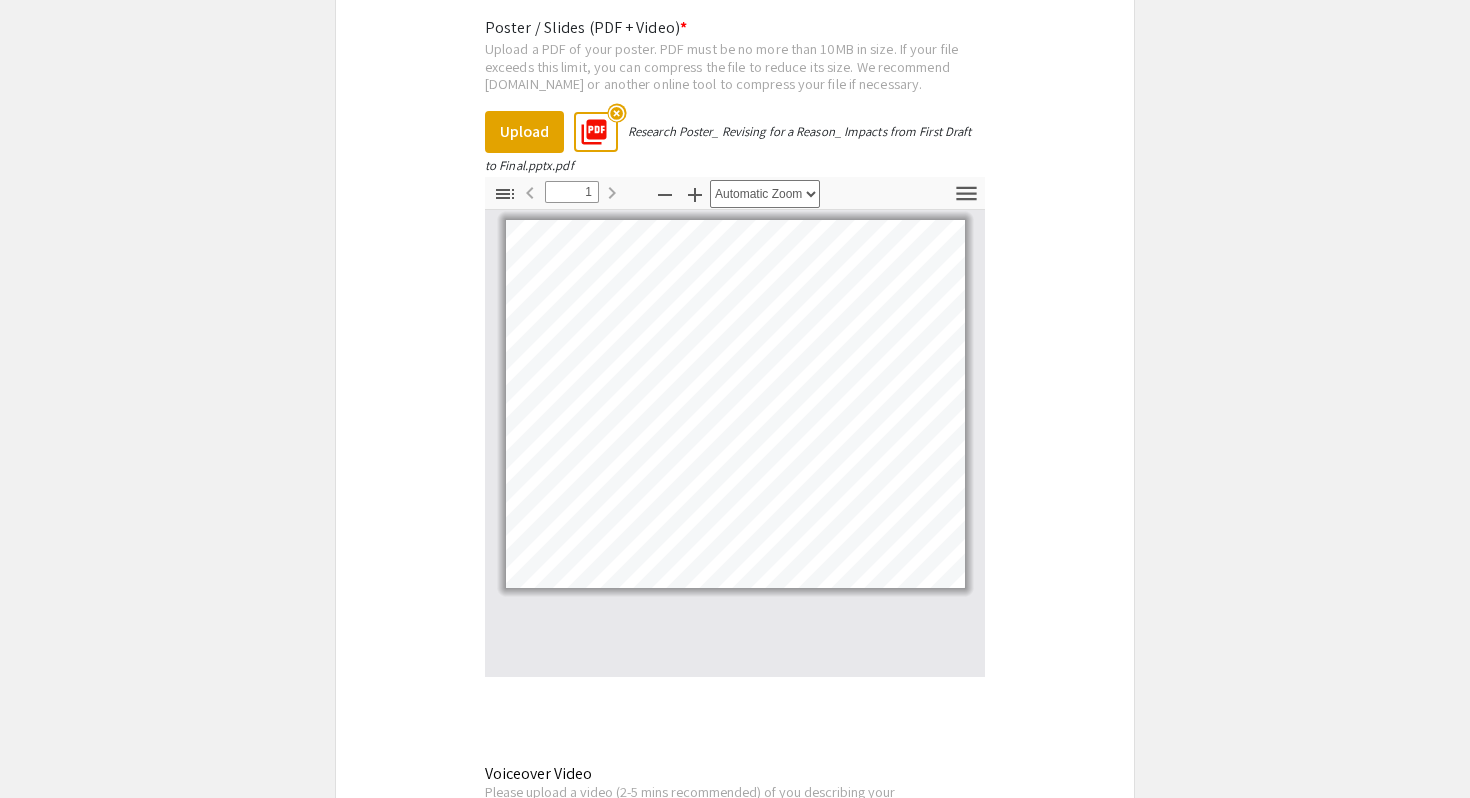 scroll, scrollTop: 3831, scrollLeft: 0, axis: vertical 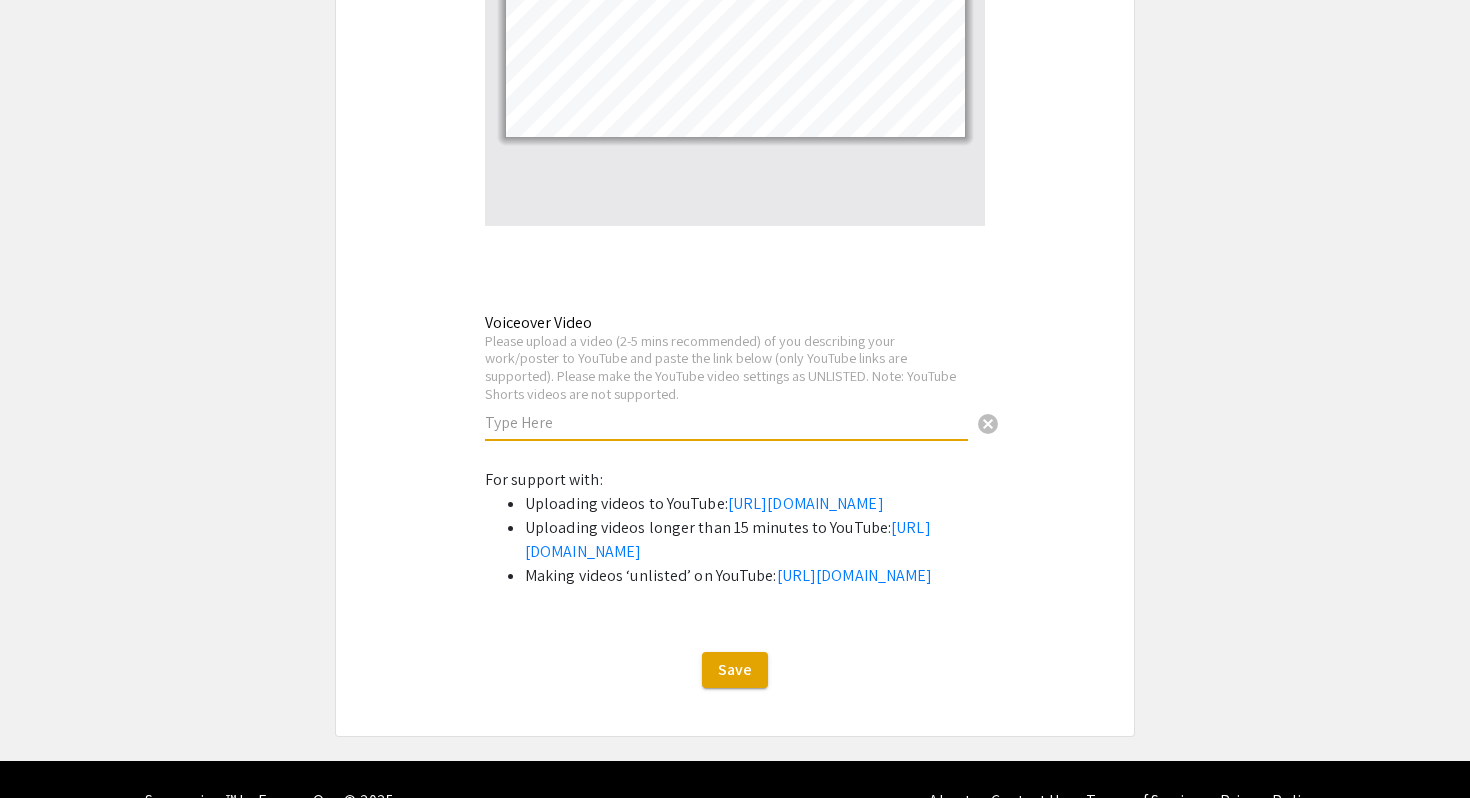 click at bounding box center [726, 422] 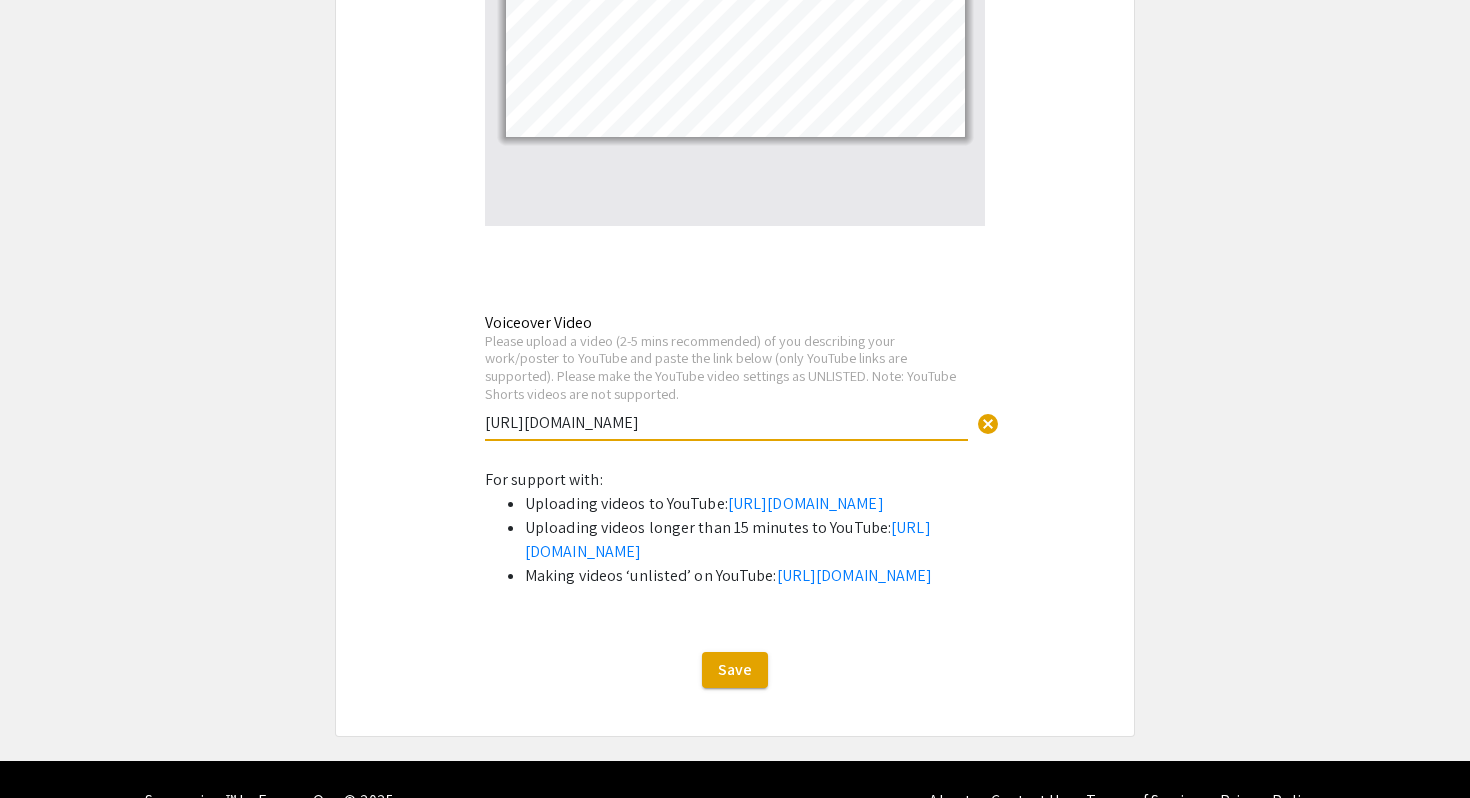 type on "[URL][DOMAIN_NAME]" 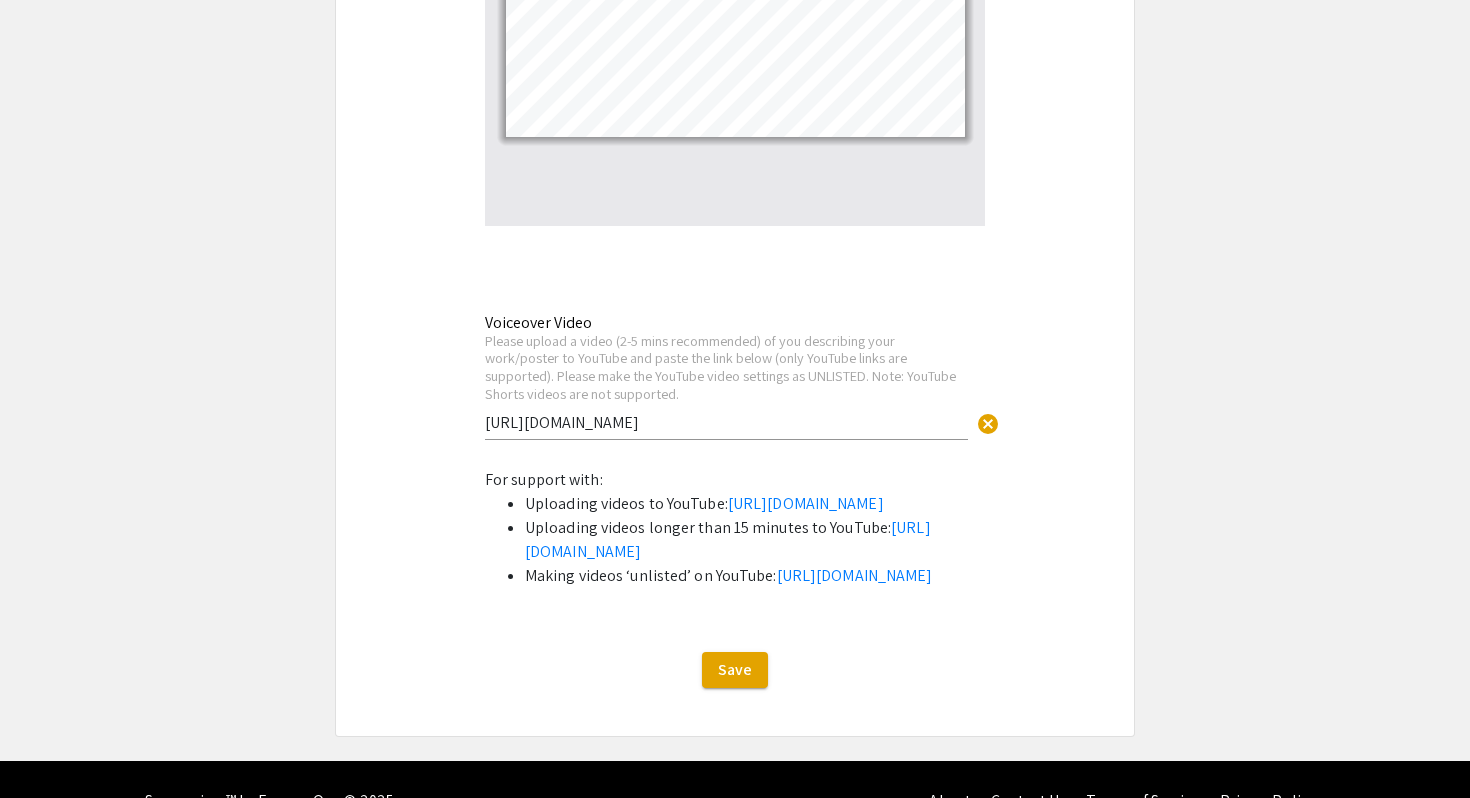 click on "Symposium Presentation Submission Summer Research Symposium 2025  Please fill out the following form with your research presentation information. Please only submit one form per presentation, and please note that this submission is editable up until [DATE].   Student Presenter(s) Information  First Name * [PERSON_NAME] cancel This field is required. Last Name * Essen cancel This field is required. Email * Please use your UNC Charlotte email address [EMAIL_ADDRESS][DOMAIN_NAME] cancel This field is required. Level/Classification *   First Year (Freshman)   Second Year (Sophomore)   Third Year (Junior)   Fourth+ Year (Senior)   Charlotte Teachers Institute   REU participant (non-Charlotte student)  Clear   Additional Student Presenter(s)  Add up to 4 additional presenters for this event.  Add Presenter 2  Presentation Information Title *                                 Revising for a Reason: Impacts from First Draft to Final This field is required. Abstract or Description *" 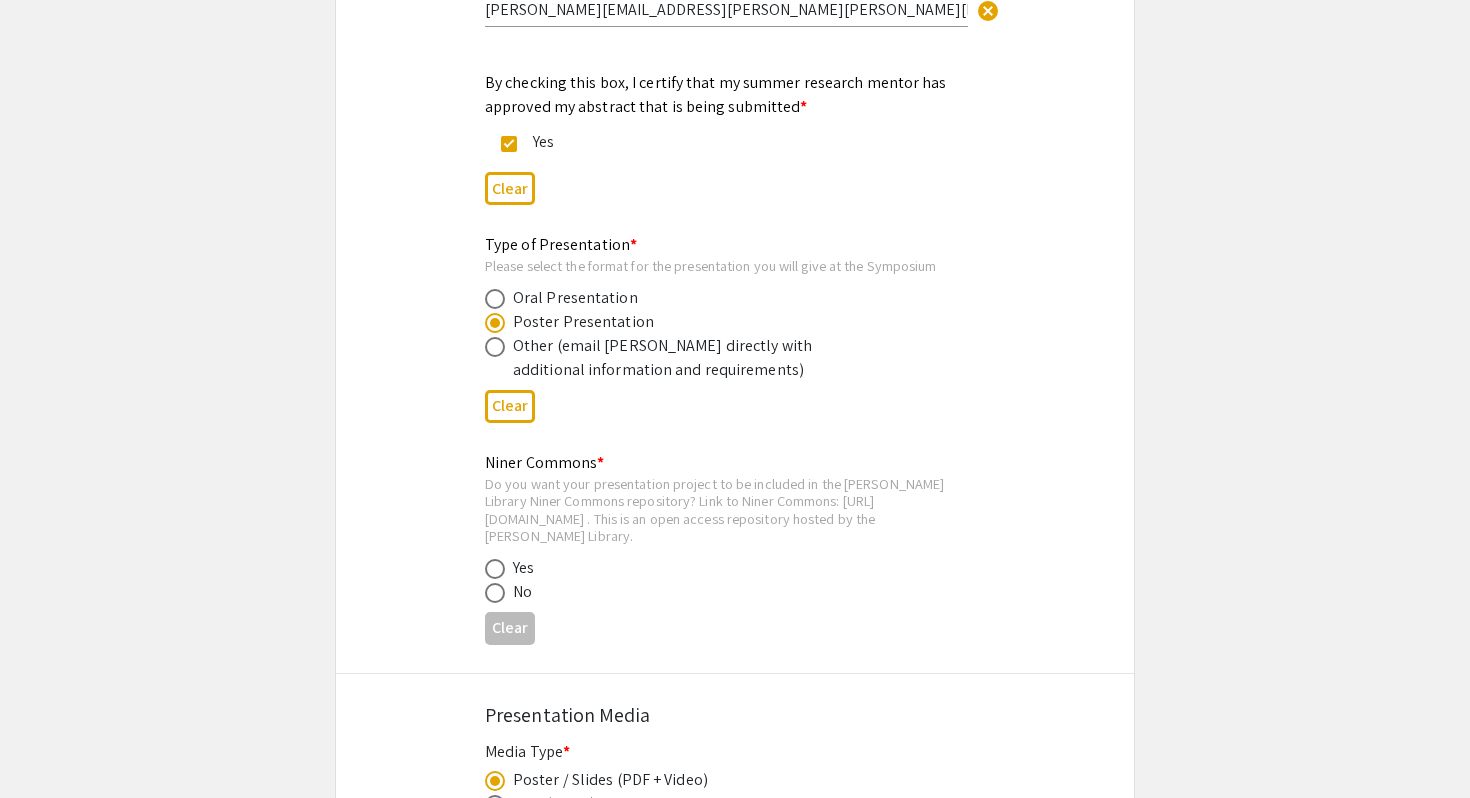 scroll, scrollTop: 3129, scrollLeft: 0, axis: vertical 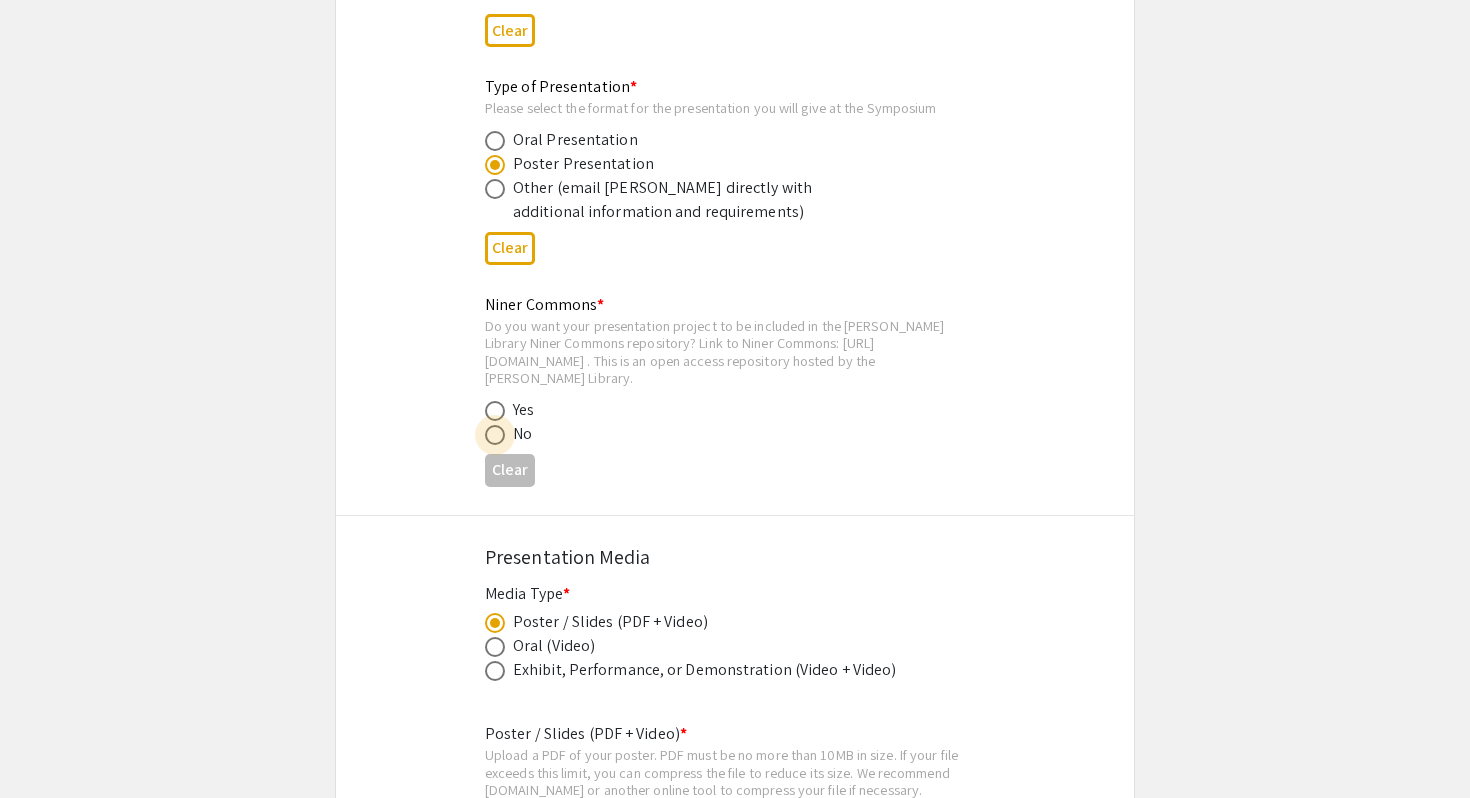 click at bounding box center [499, 435] 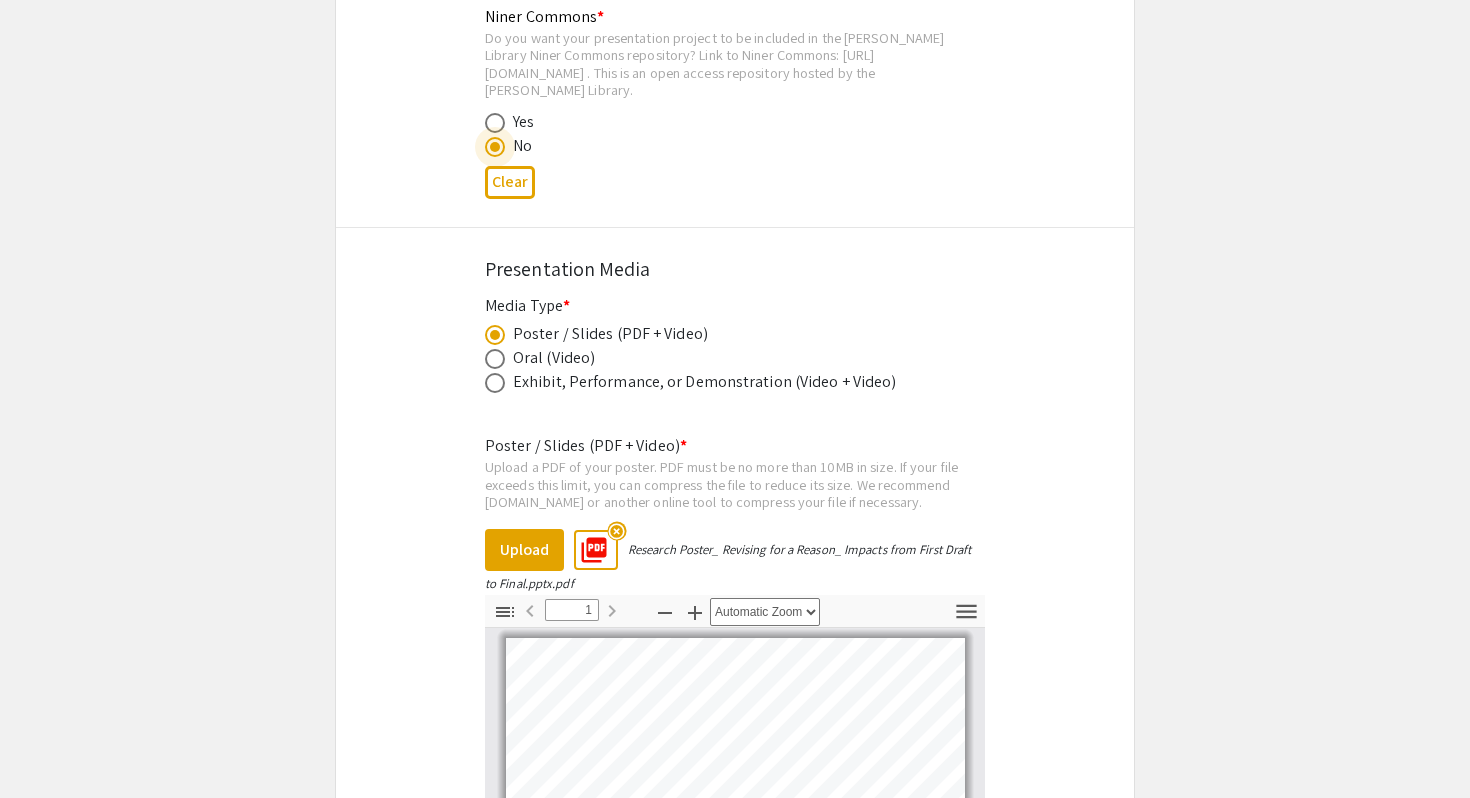 scroll, scrollTop: 3197, scrollLeft: 0, axis: vertical 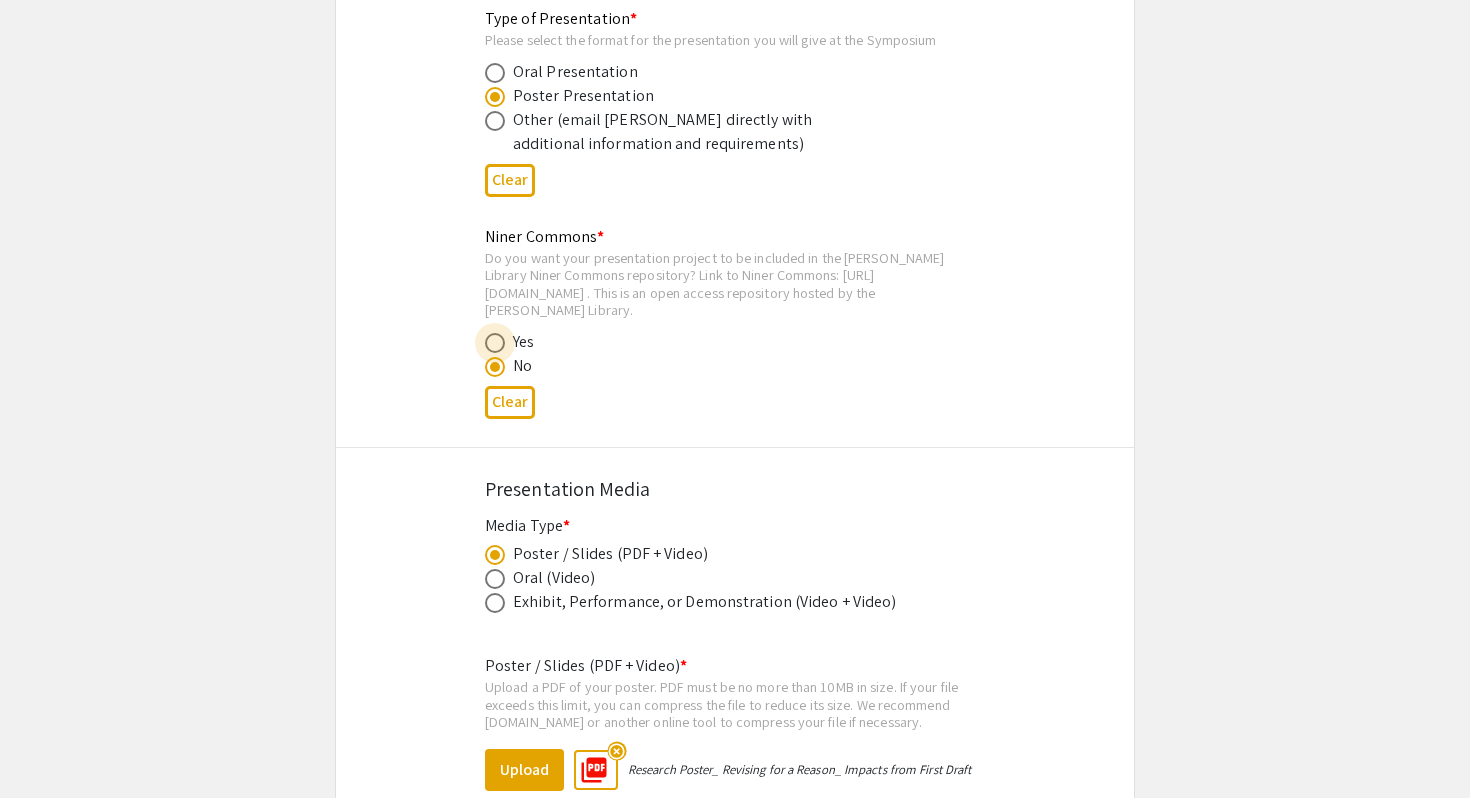 click at bounding box center (495, 343) 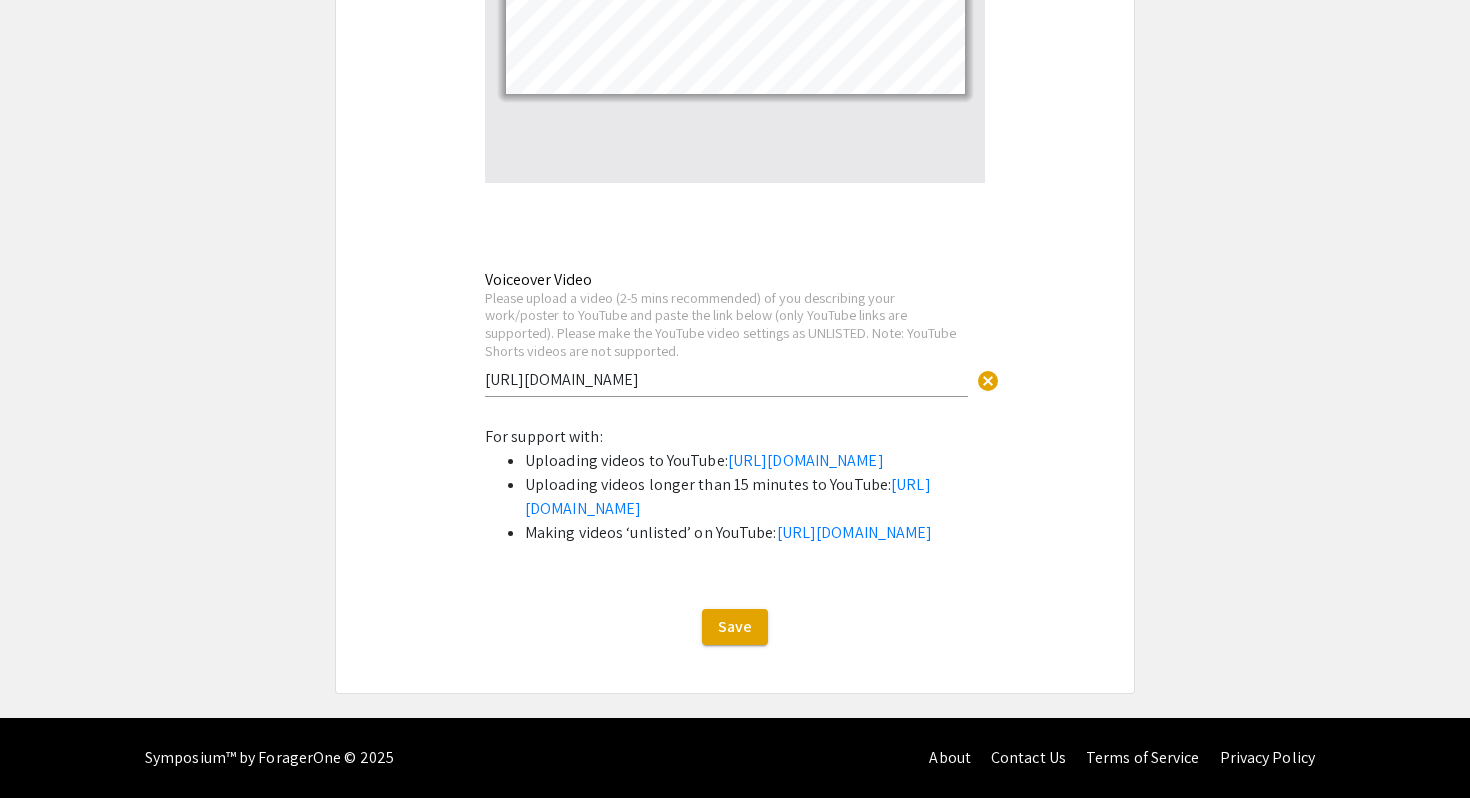 scroll, scrollTop: 4431, scrollLeft: 0, axis: vertical 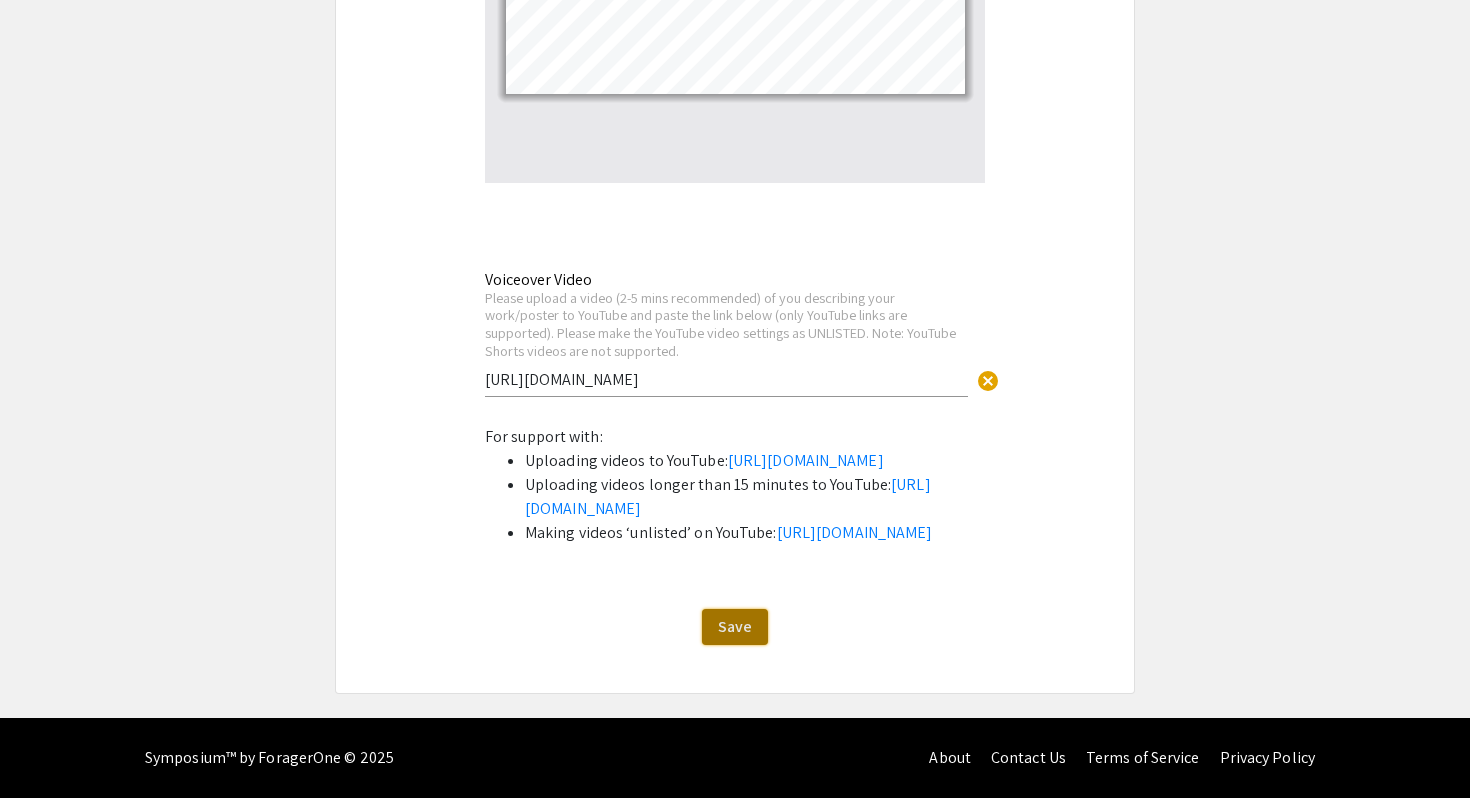 click on "Save" 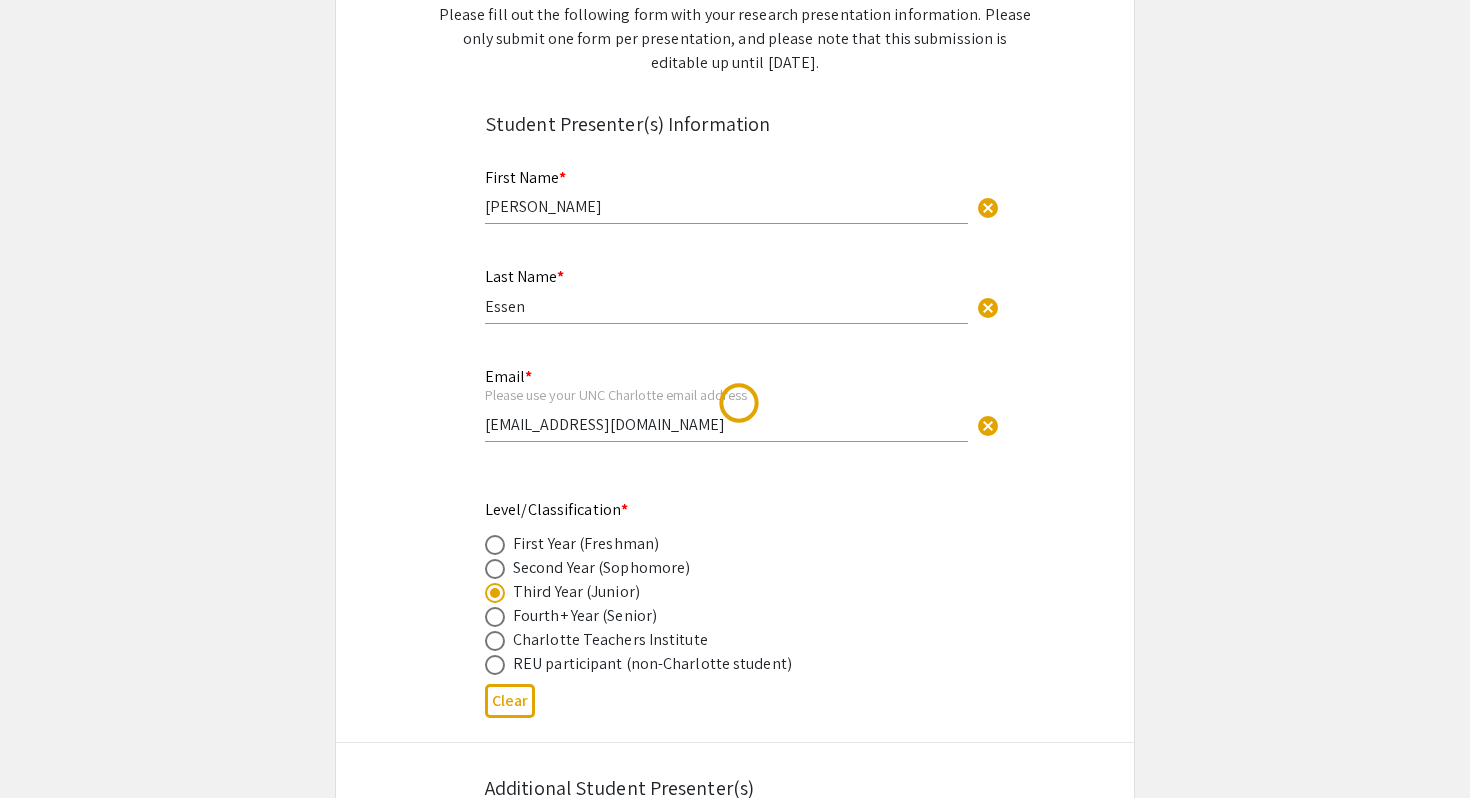 scroll, scrollTop: 0, scrollLeft: 0, axis: both 